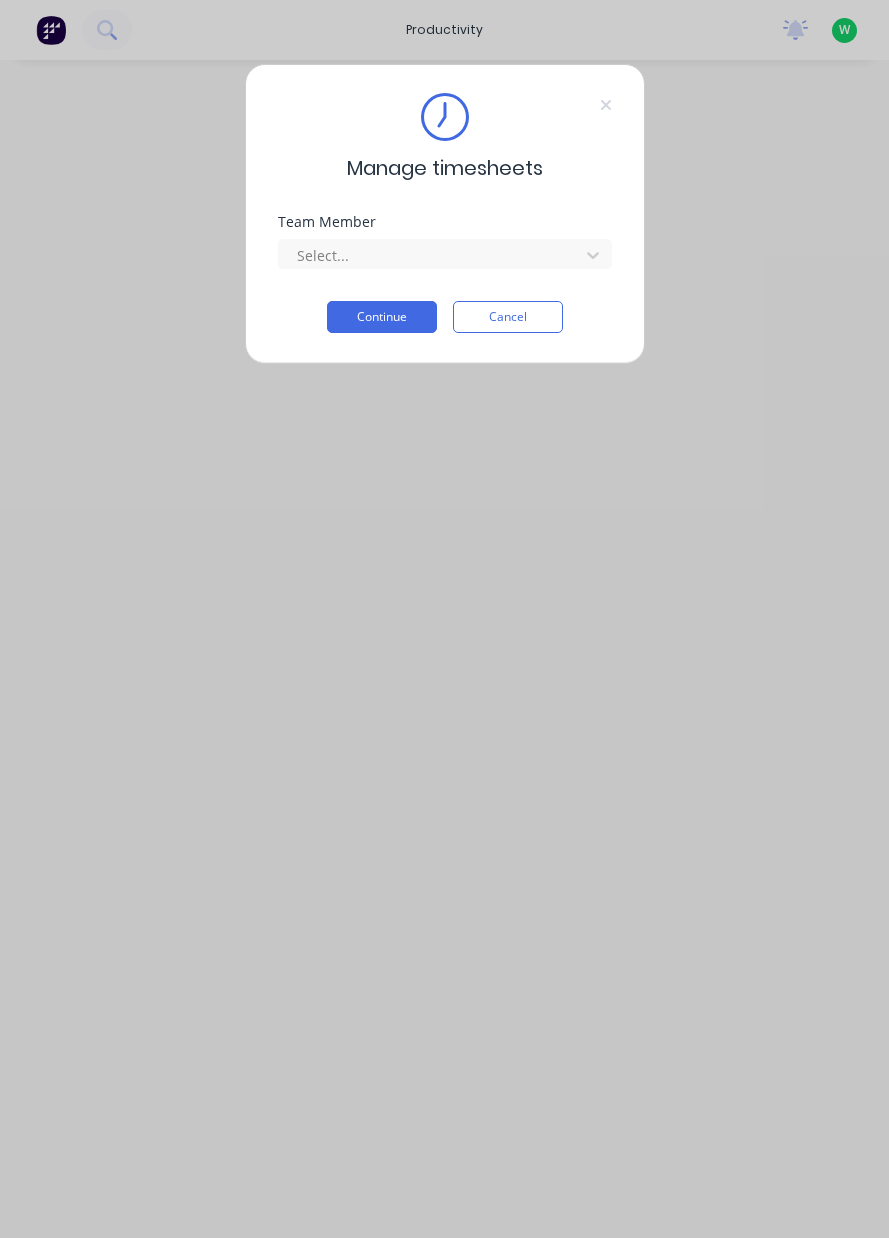 scroll, scrollTop: 0, scrollLeft: 0, axis: both 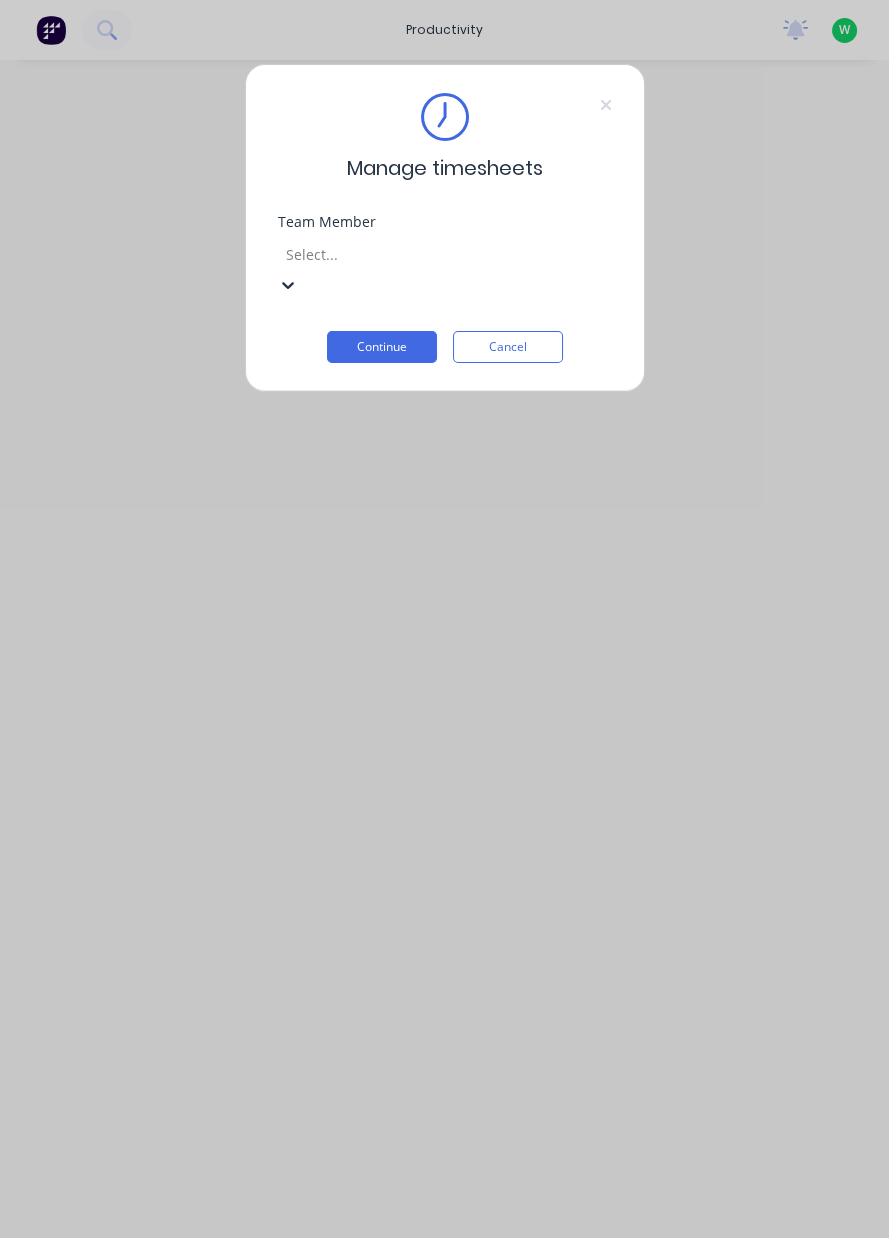 click on "Mitch Burgess" at bounding box center (444, 1647) 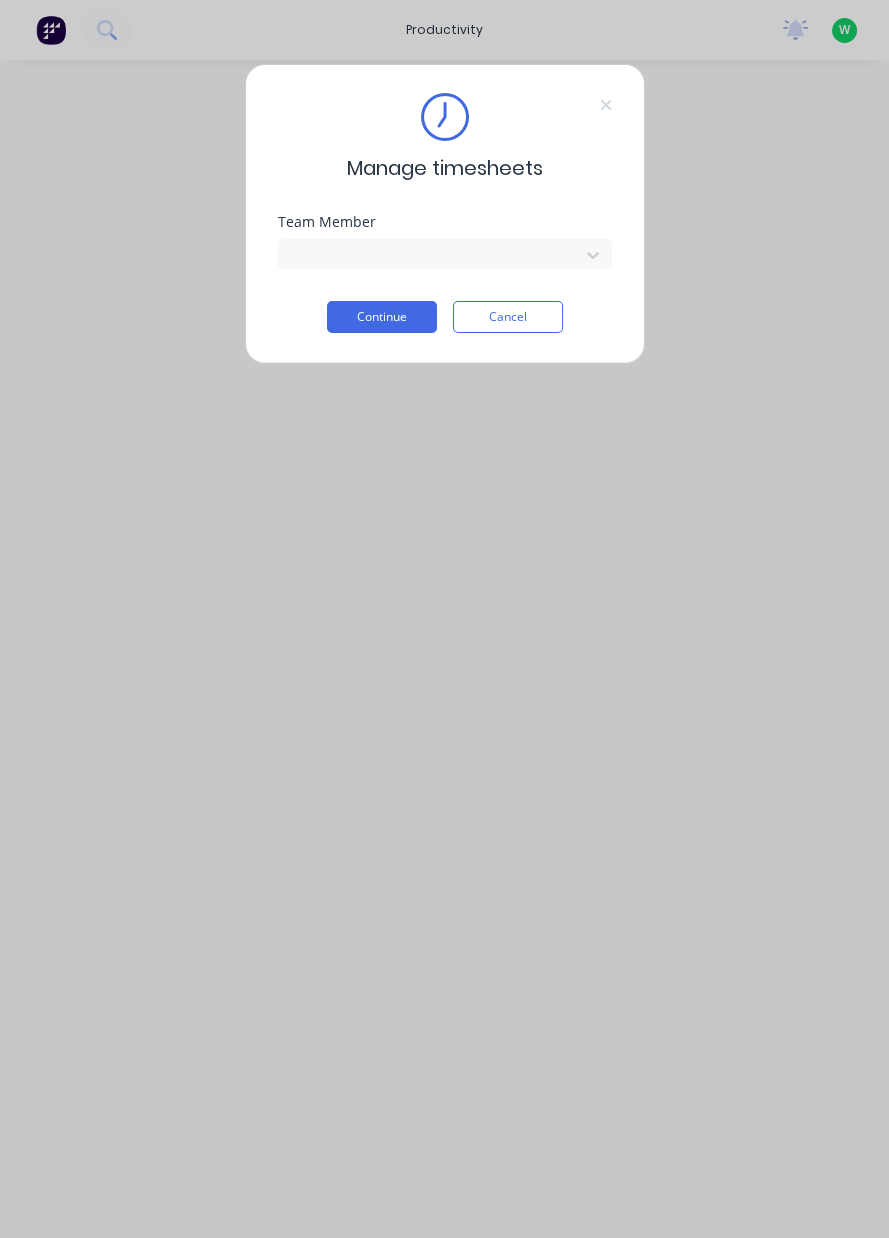 click on "Continue" at bounding box center [382, 317] 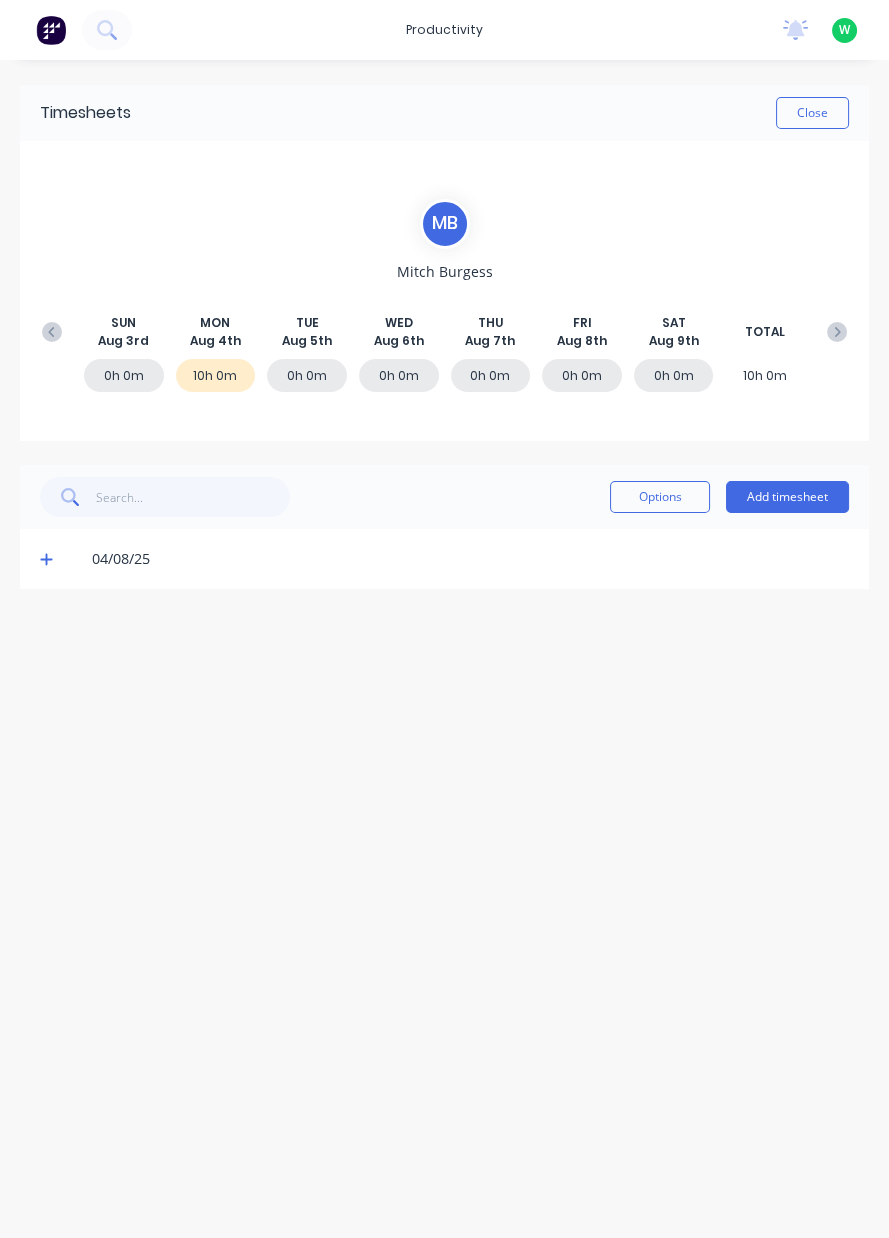 click on "Add timesheet" at bounding box center [787, 497] 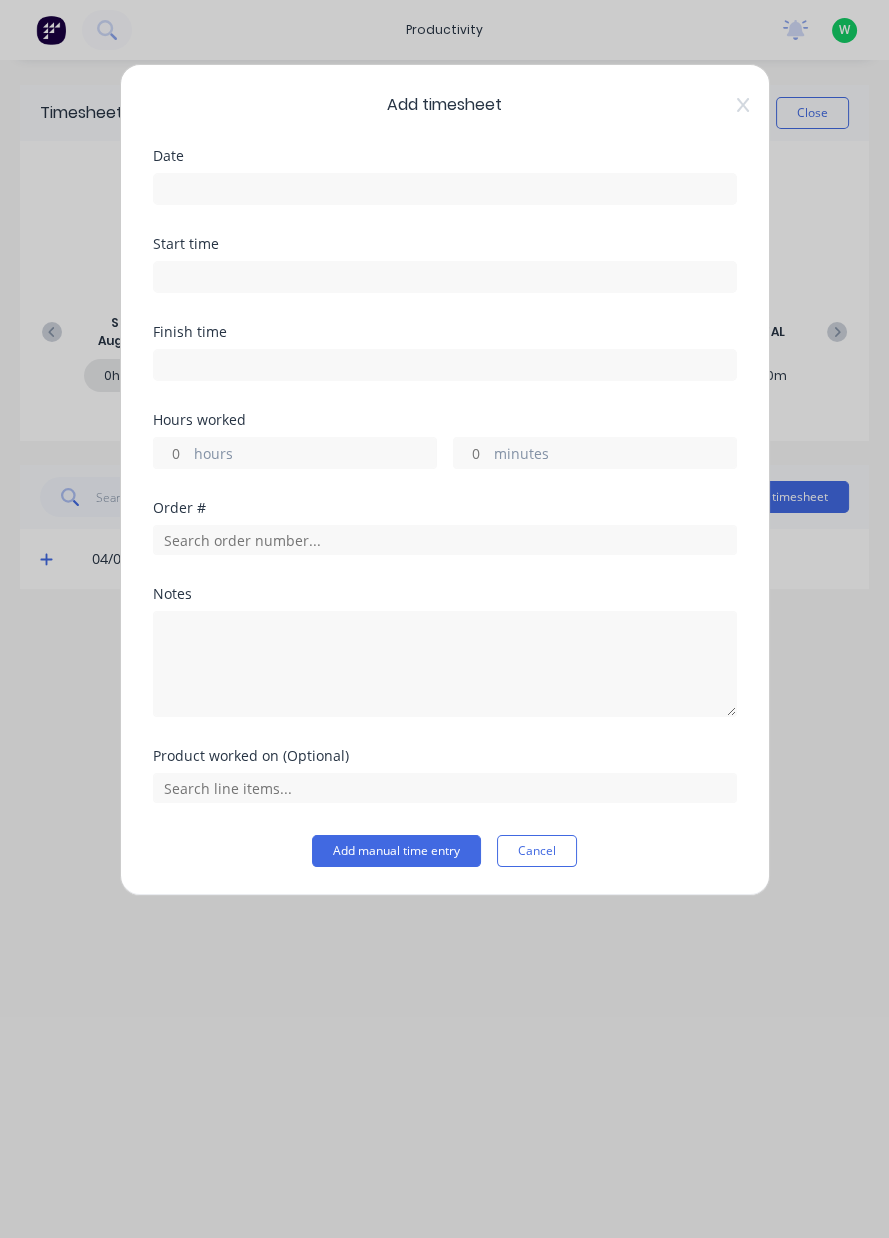 click at bounding box center [445, 189] 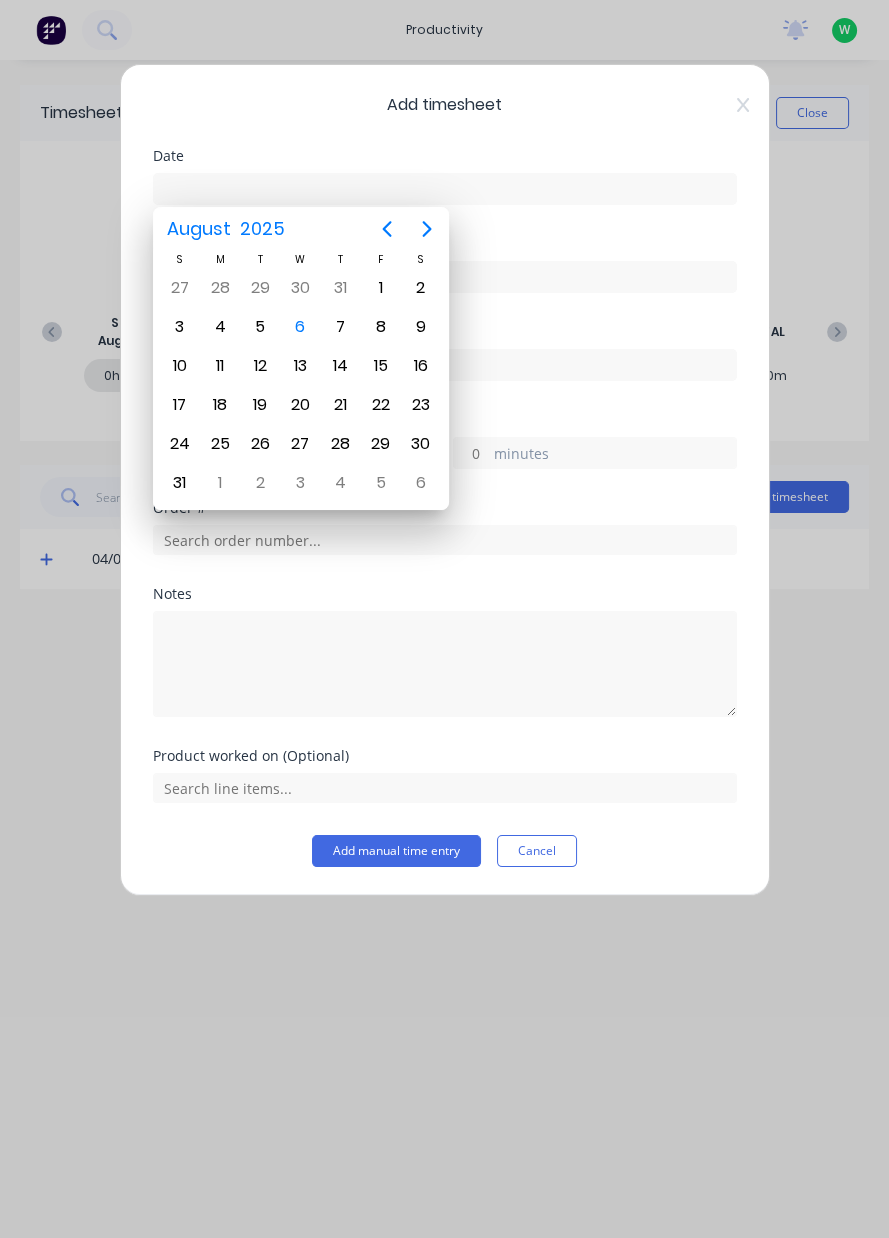 click on "5" at bounding box center [260, 327] 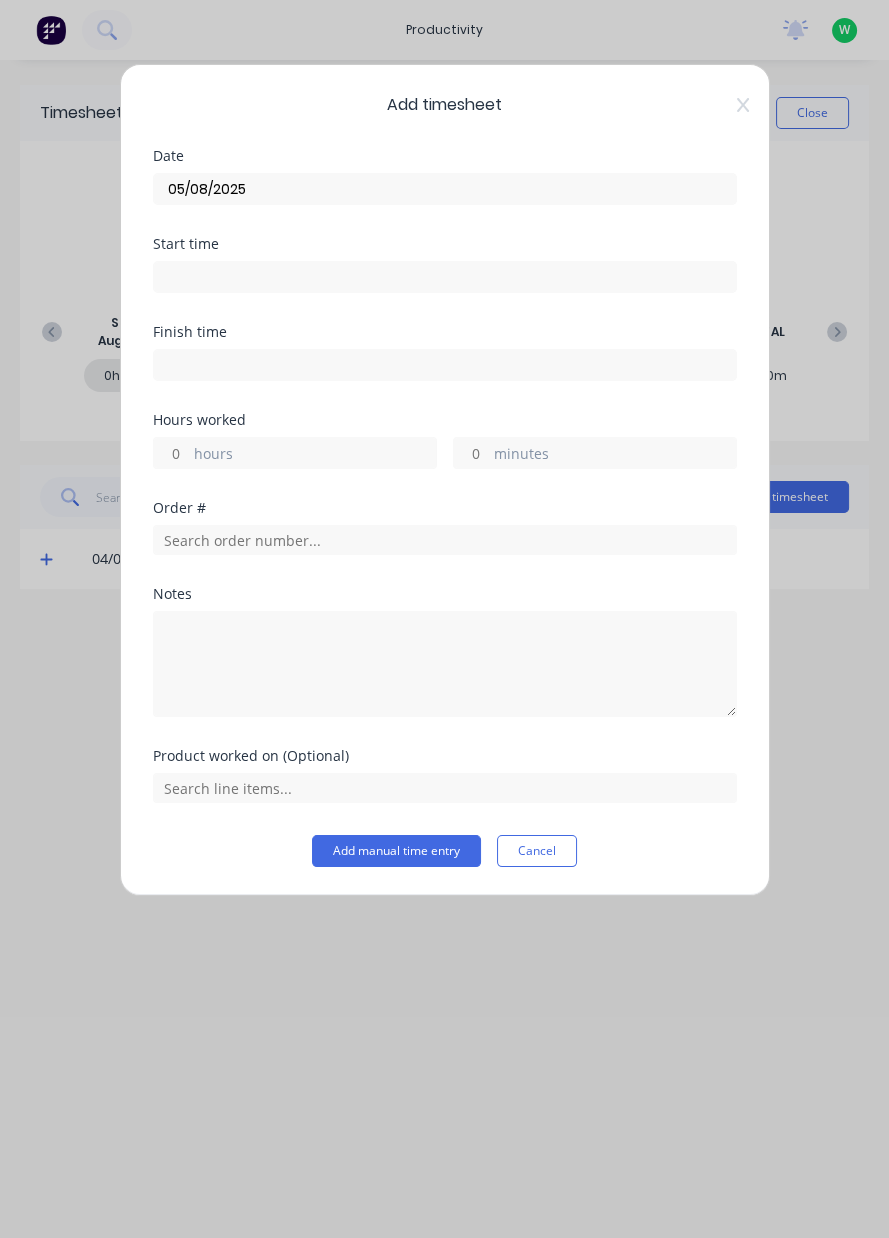 click on "hours" at bounding box center [315, 455] 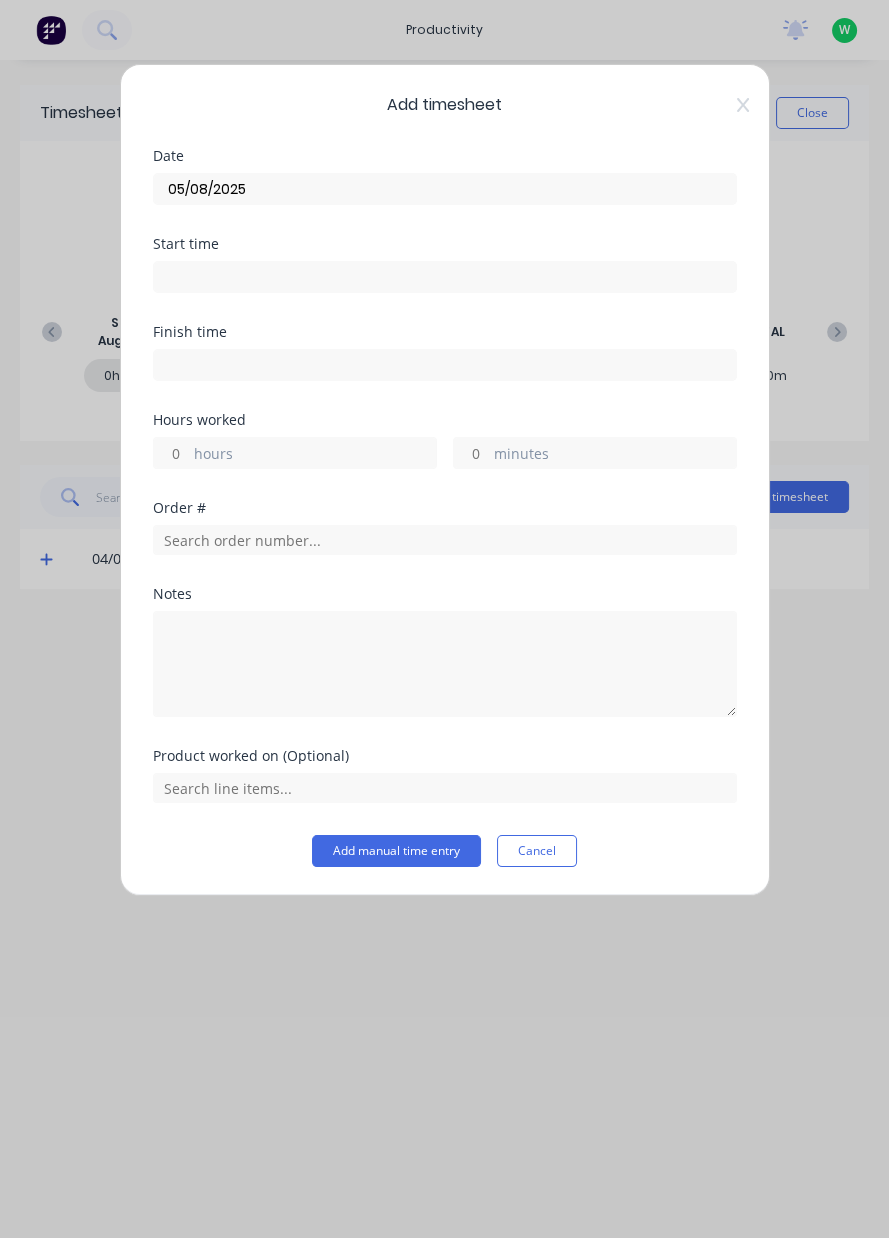 type on "9" 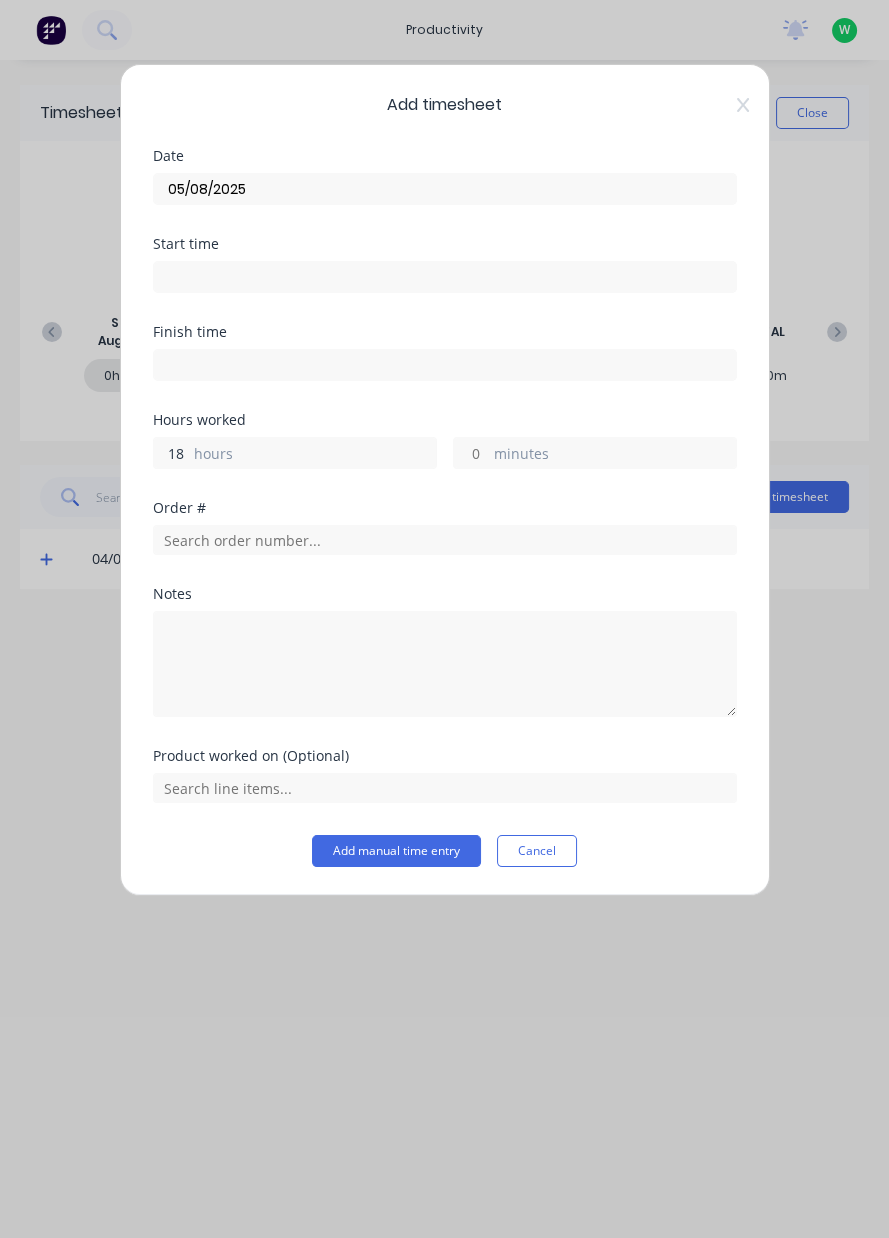 type on "1" 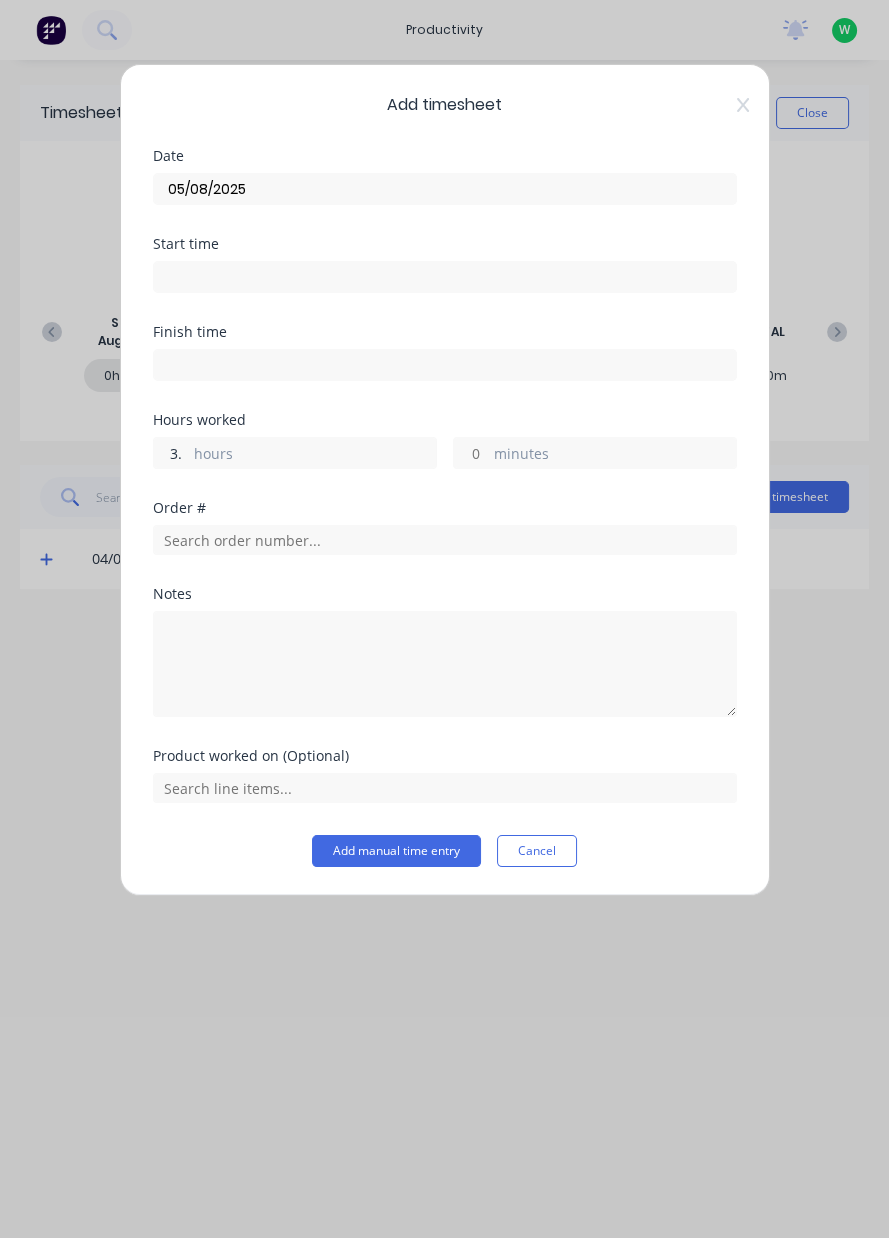 type on "3.5" 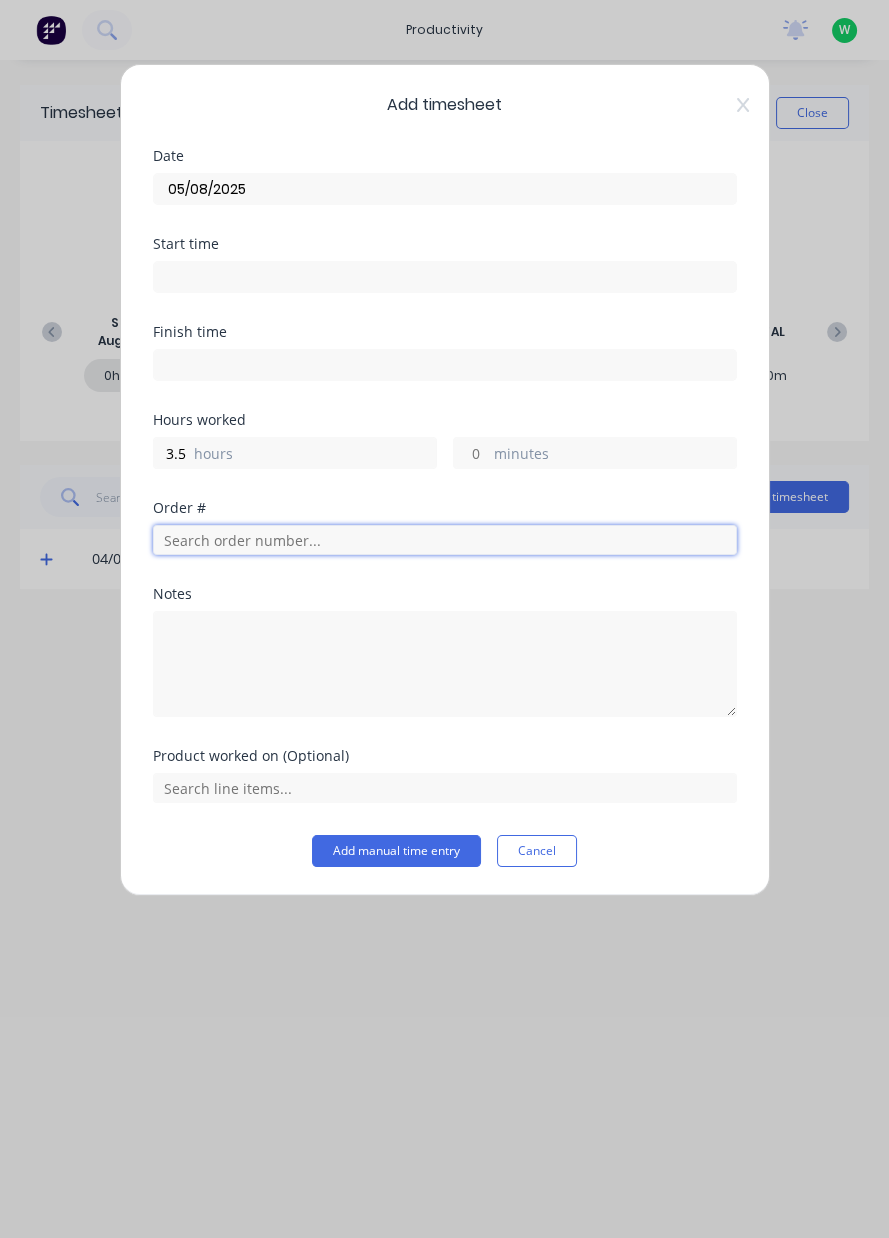 click at bounding box center [445, 540] 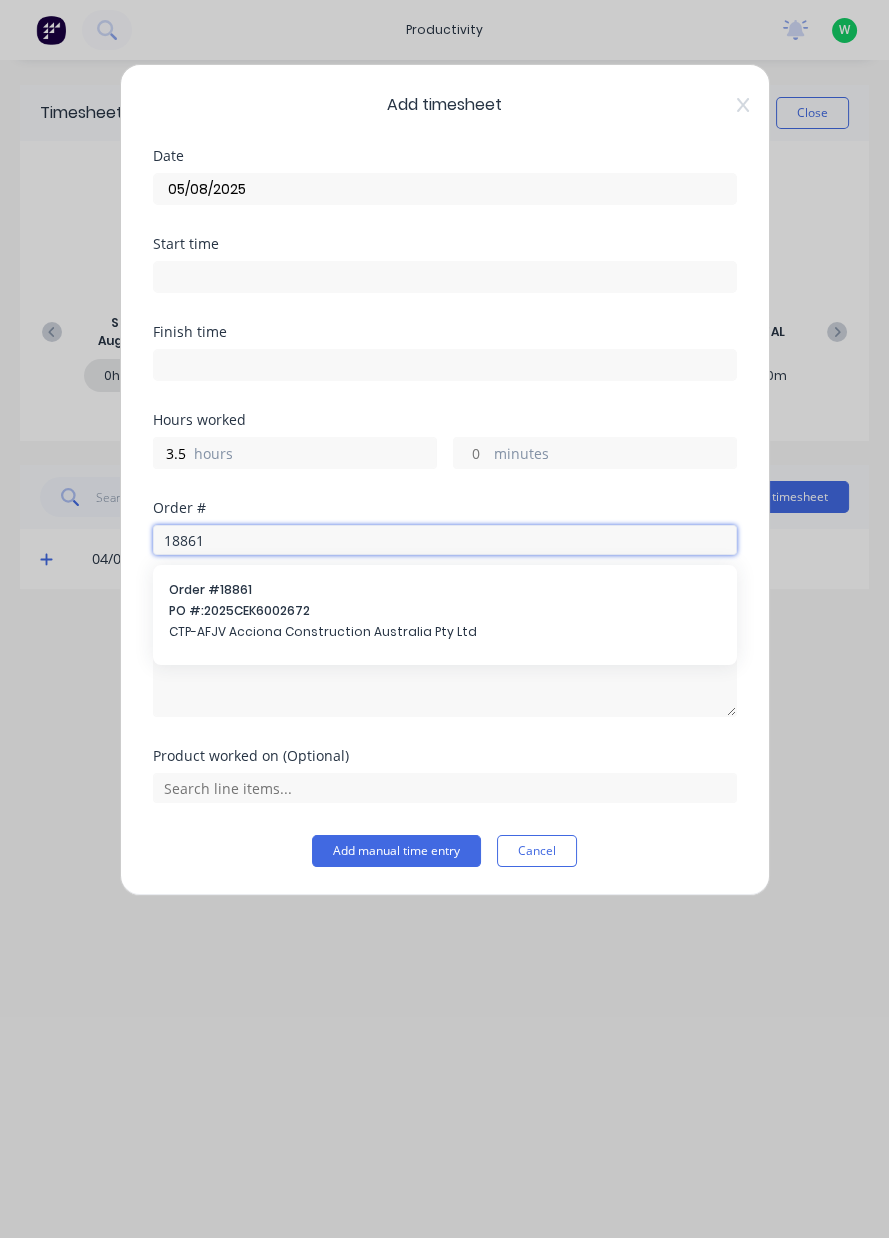 type on "18861" 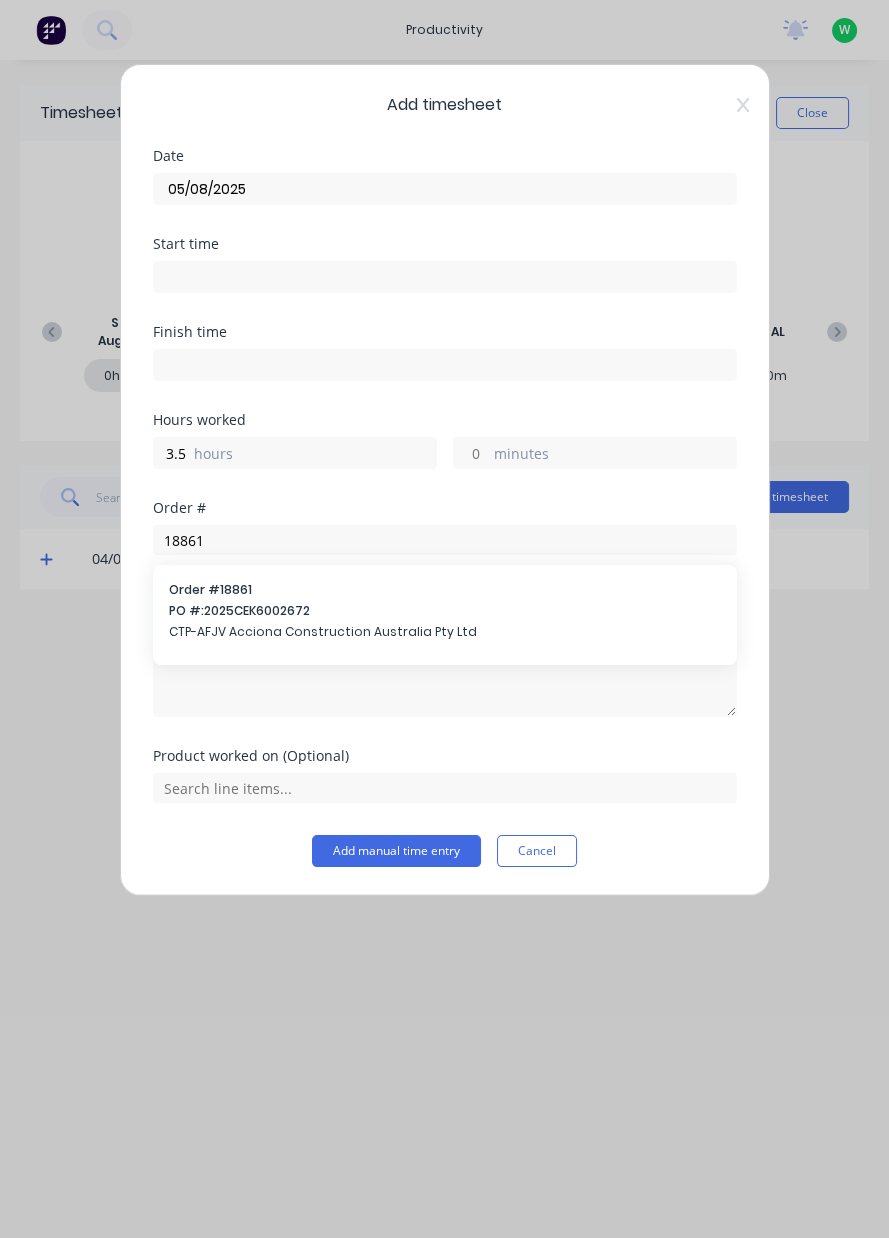 click on "CTP-AFJV Acciona Construction Australia Pty Ltd" at bounding box center [445, 632] 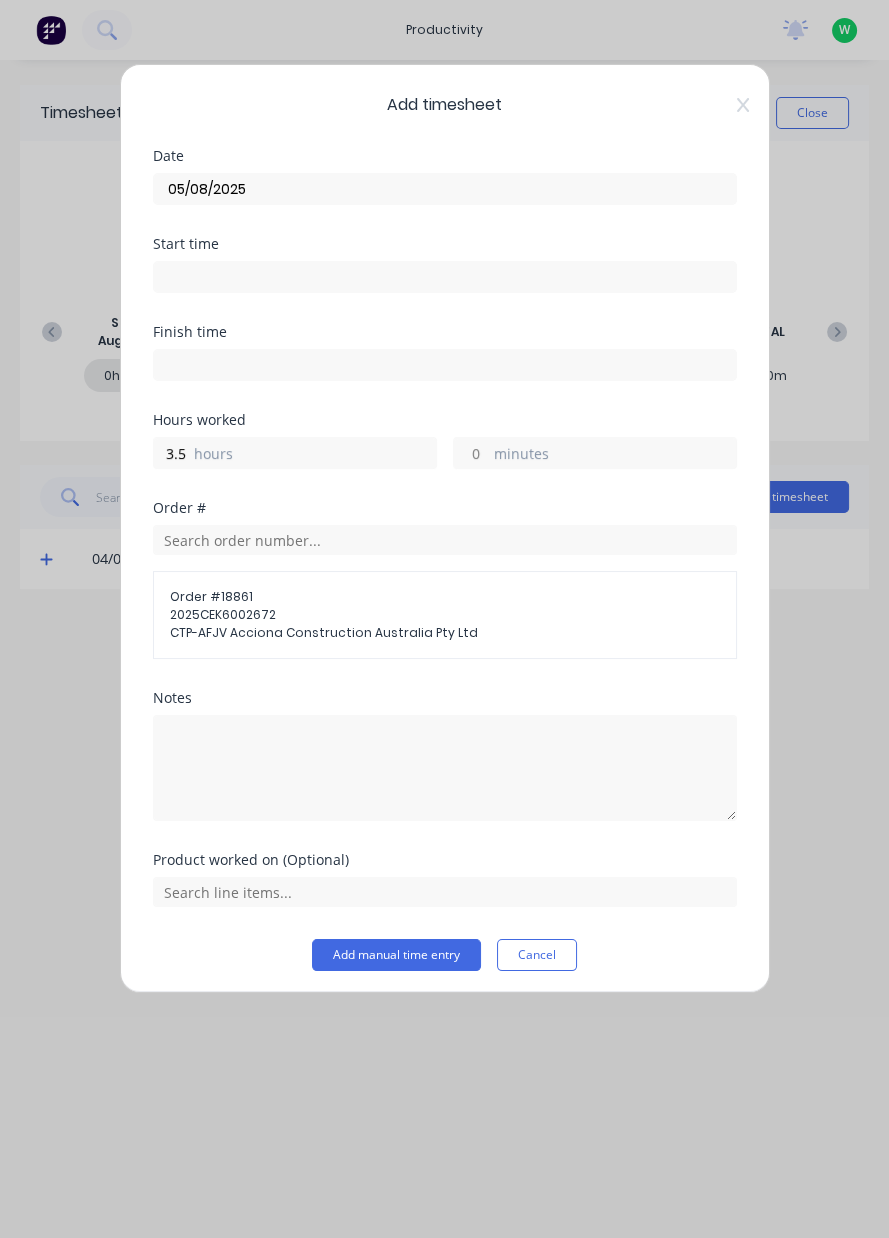 click on "Add manual time entry" at bounding box center [396, 955] 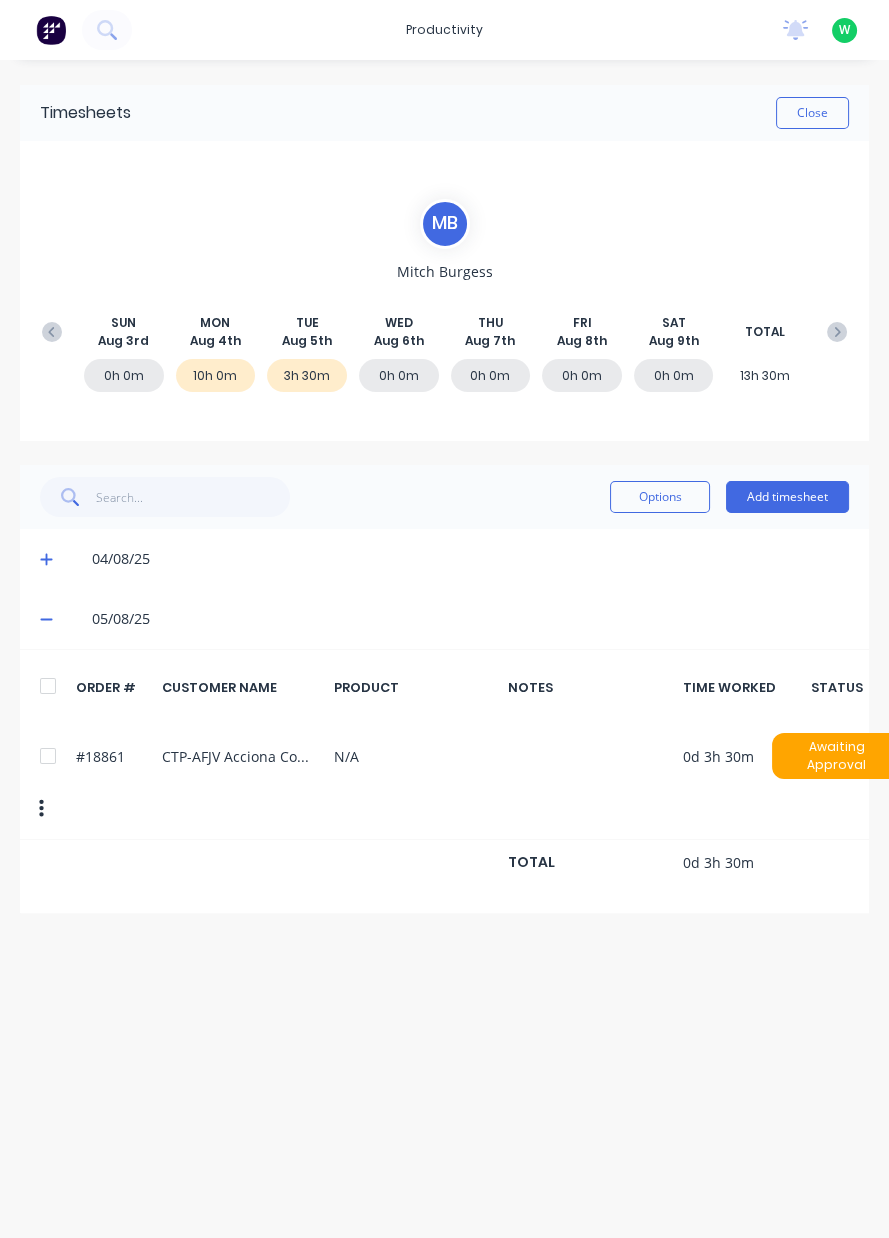 click on "Add timesheet" at bounding box center (787, 497) 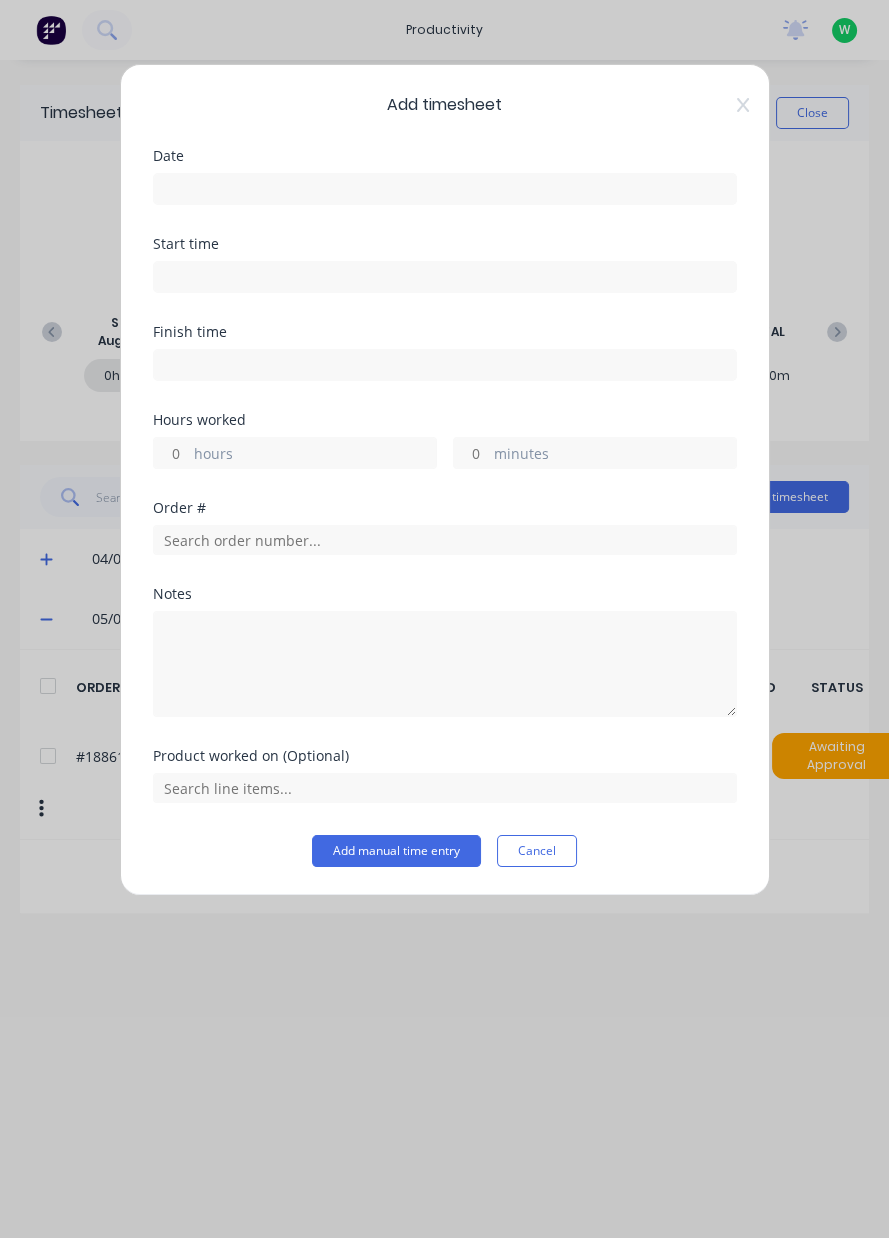 click at bounding box center [445, 189] 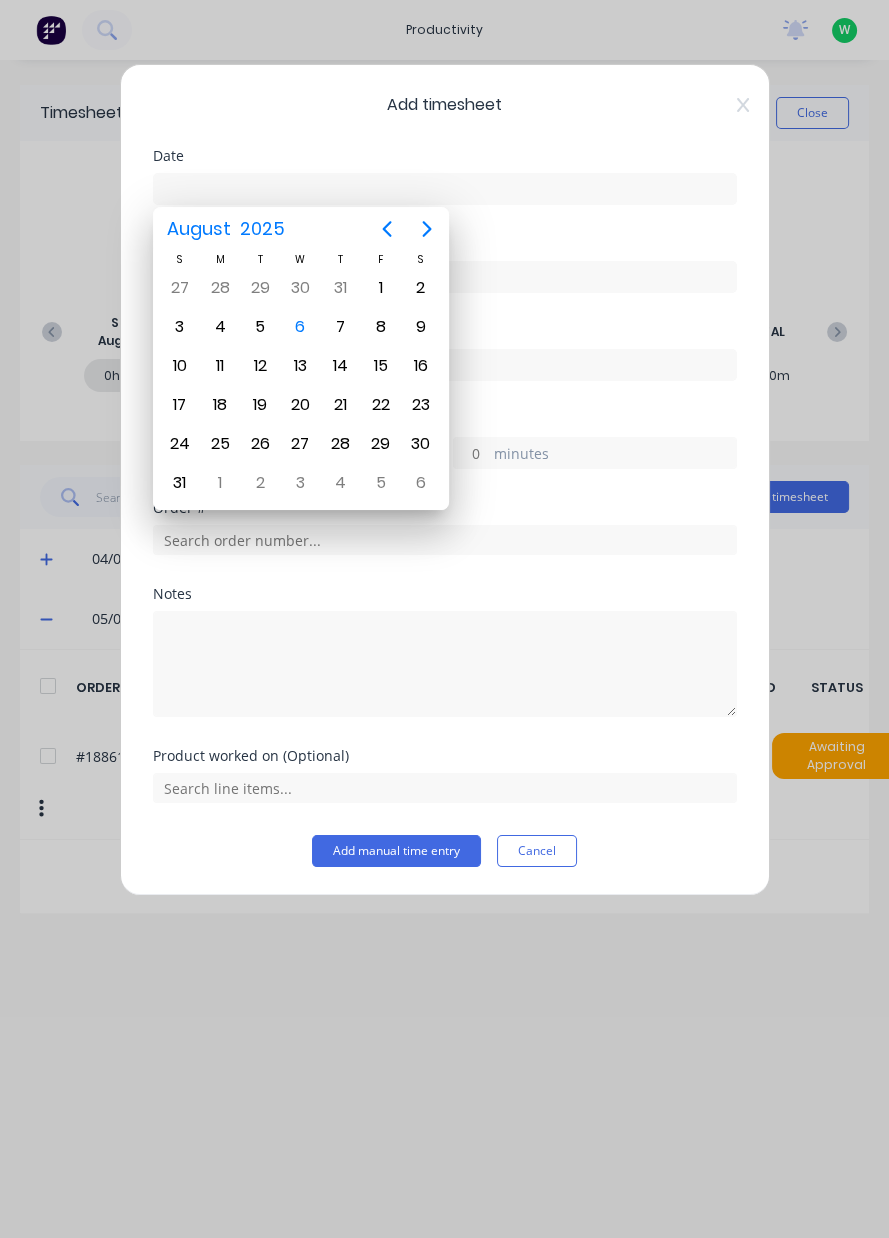 click on "5" at bounding box center (260, 327) 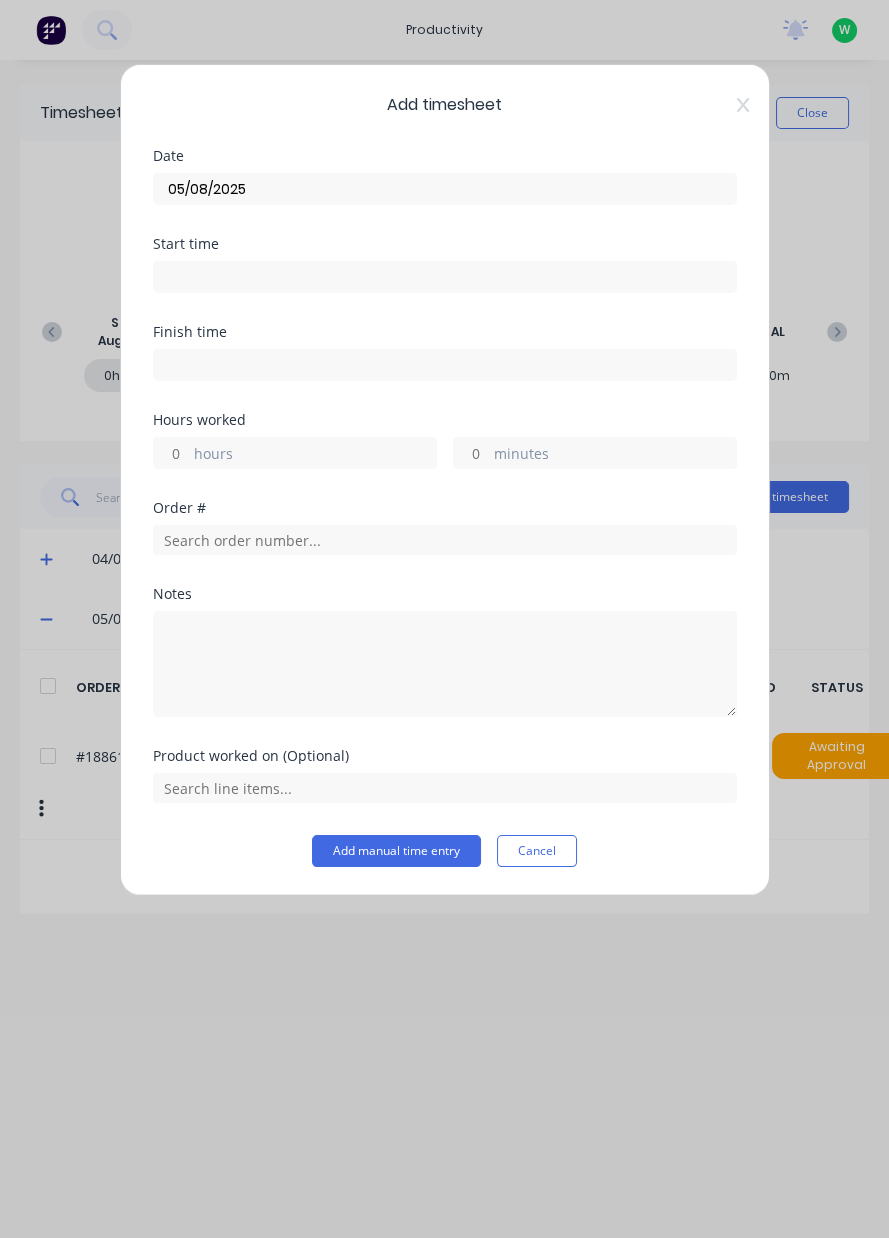 type on "05/08/2025" 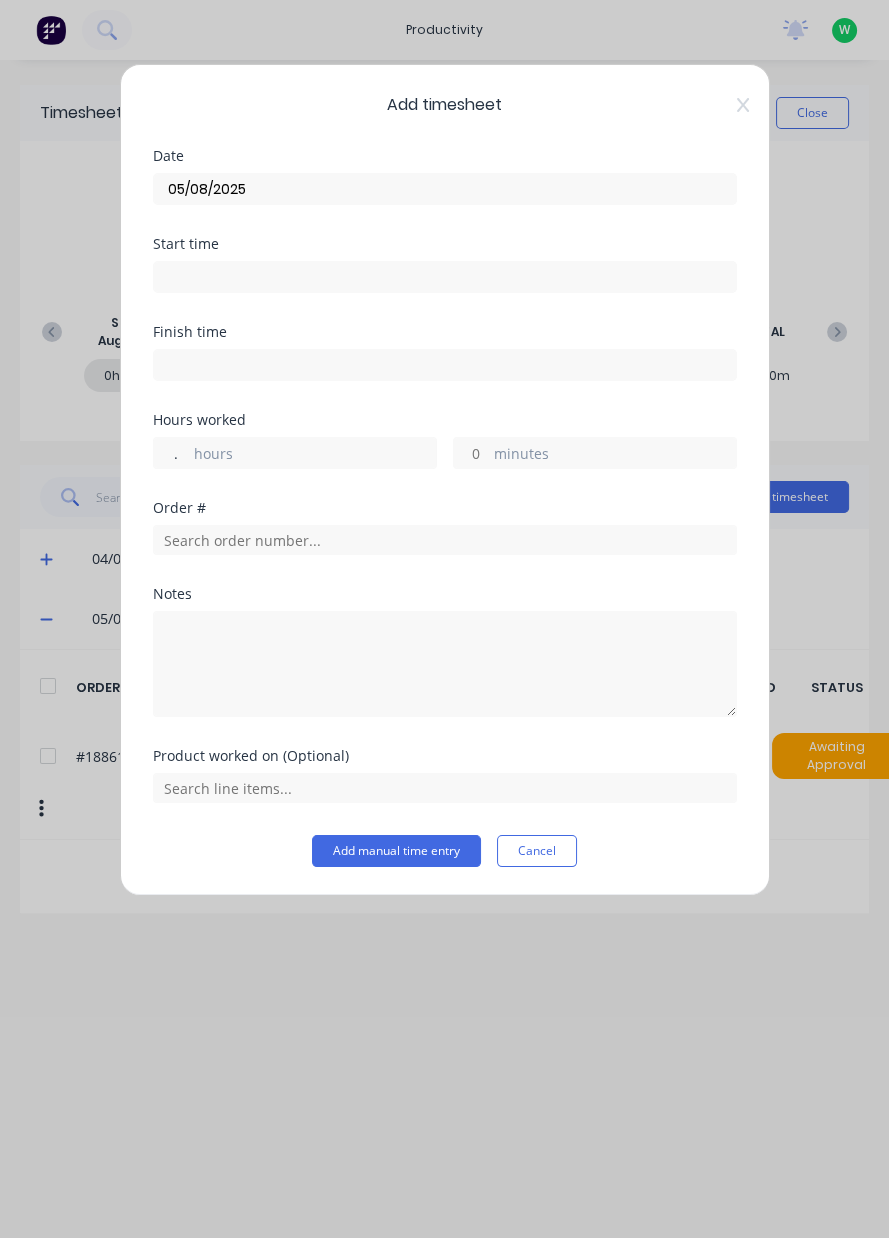 type on ".5" 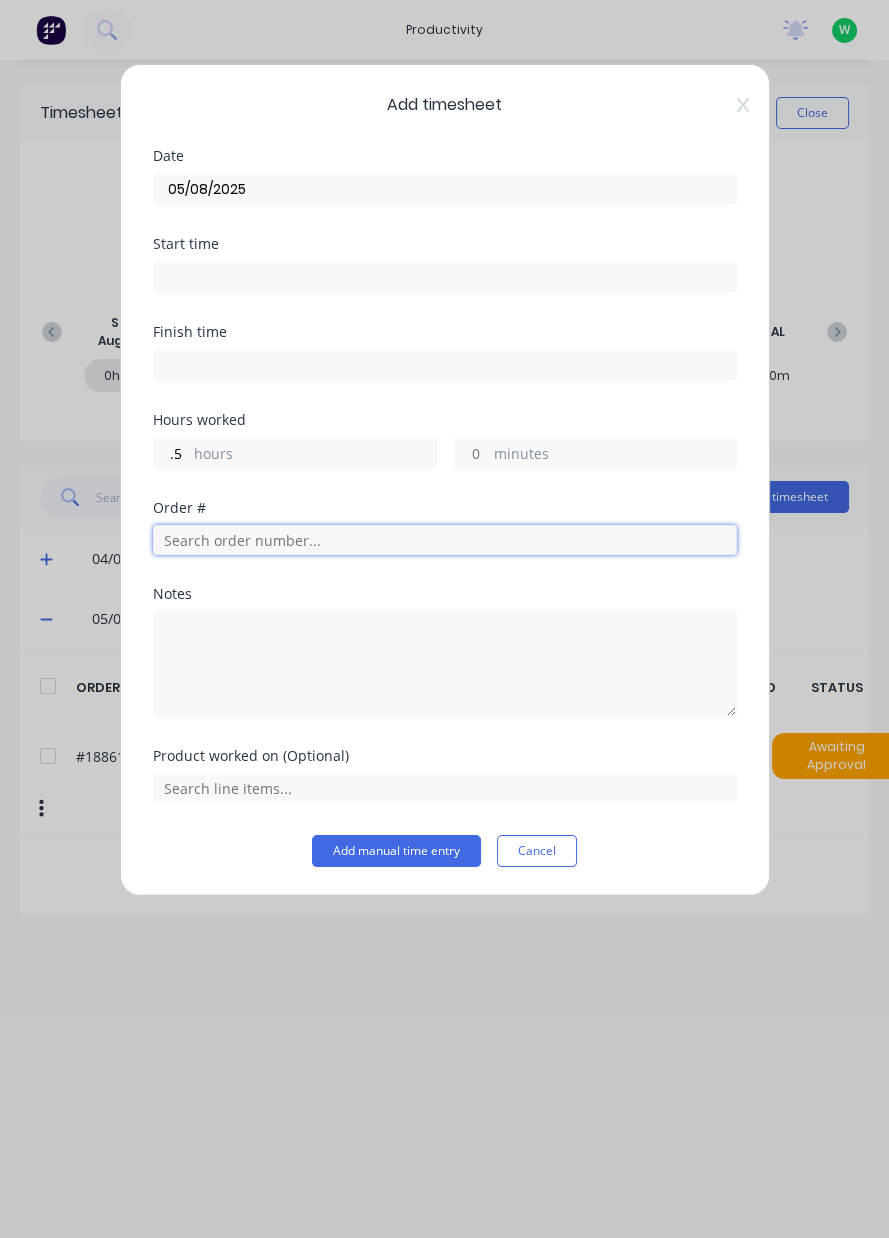 click at bounding box center (445, 540) 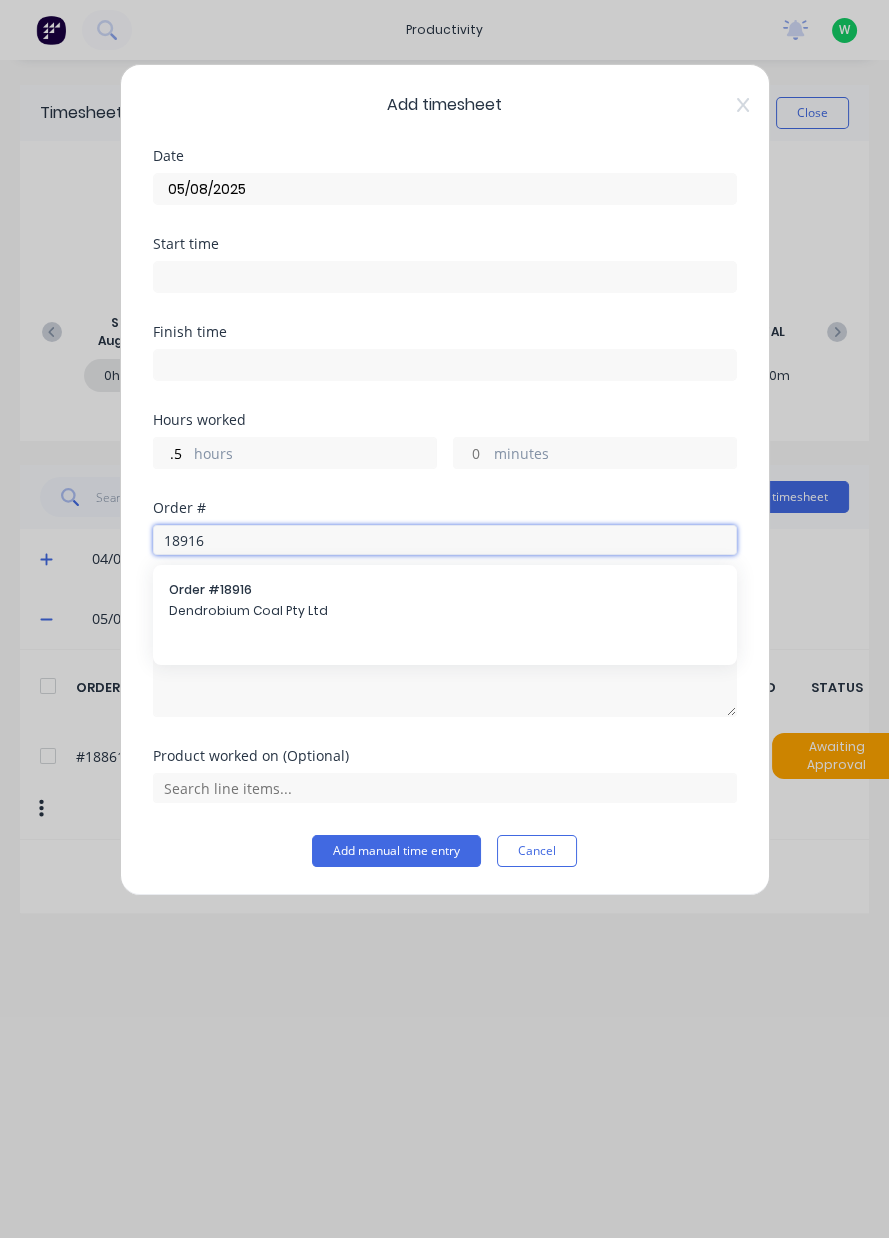 type on "18916" 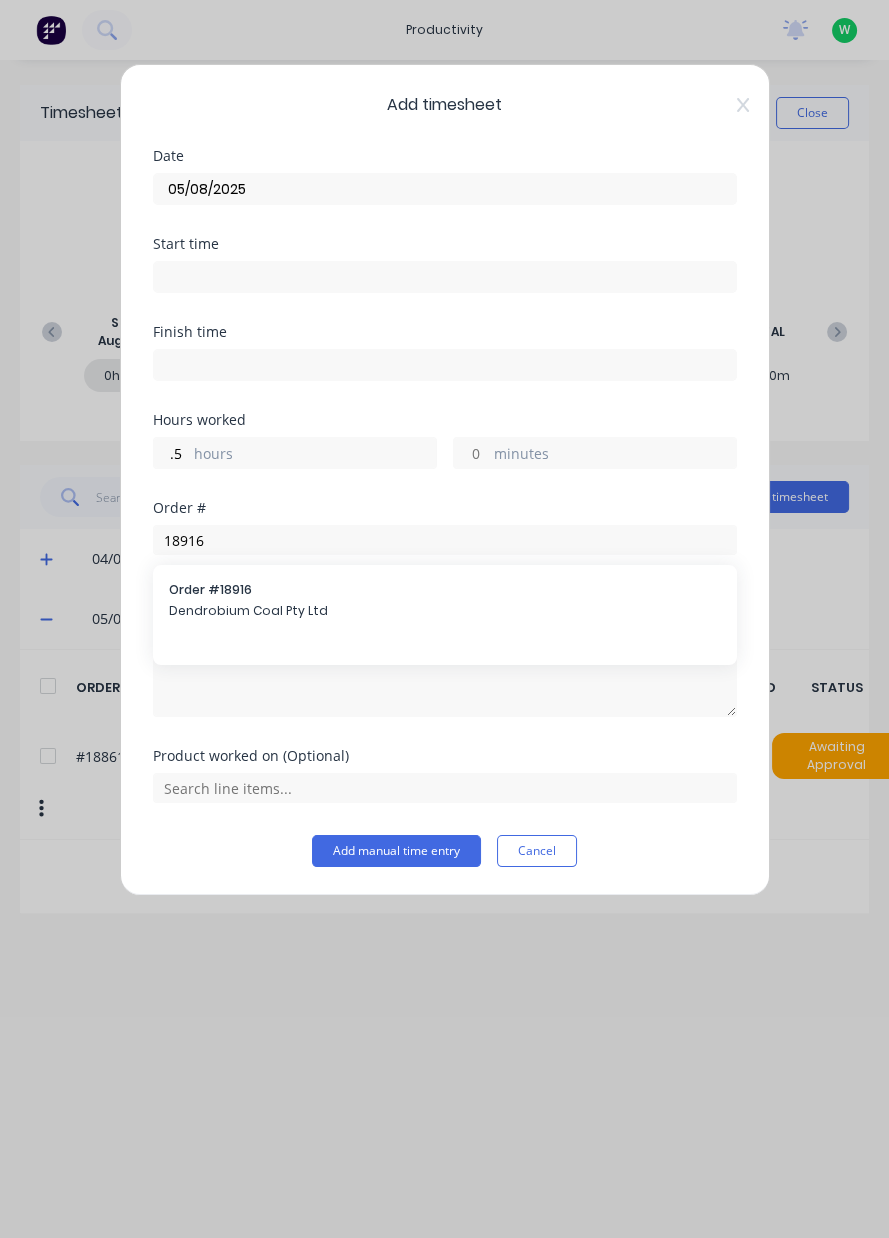 click on "Dendrobium Coal Pty Ltd" at bounding box center [445, 611] 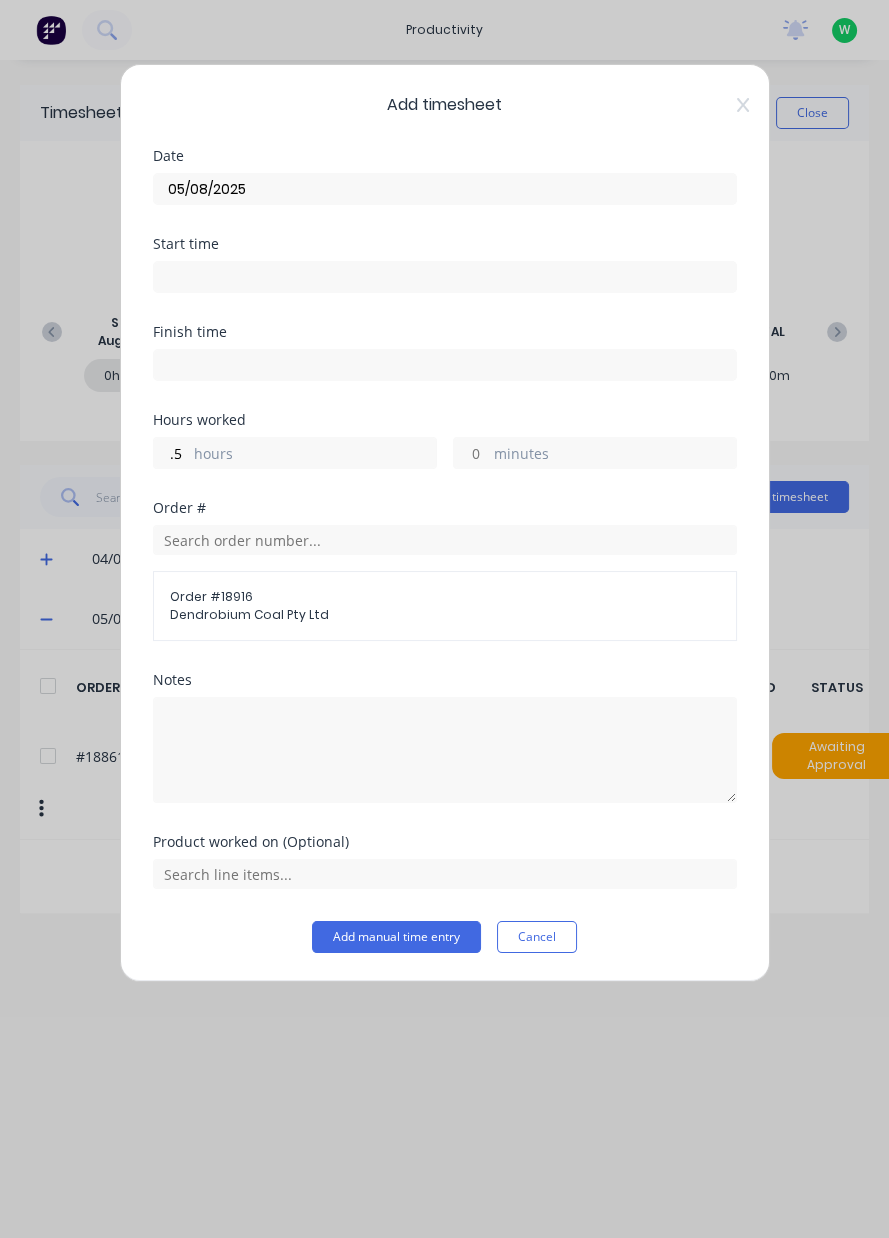 click on "Add manual time entry" at bounding box center [396, 937] 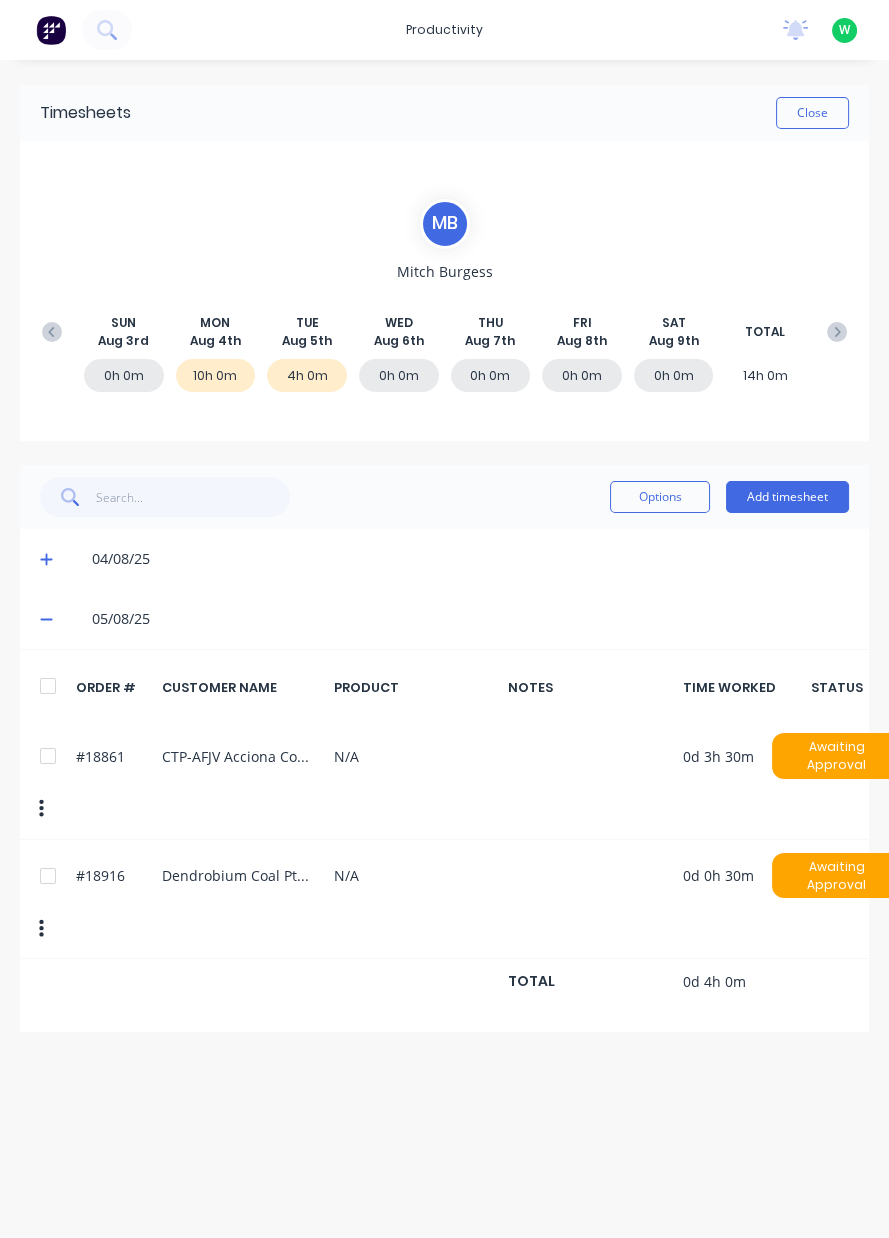 click on "Add timesheet" at bounding box center [787, 497] 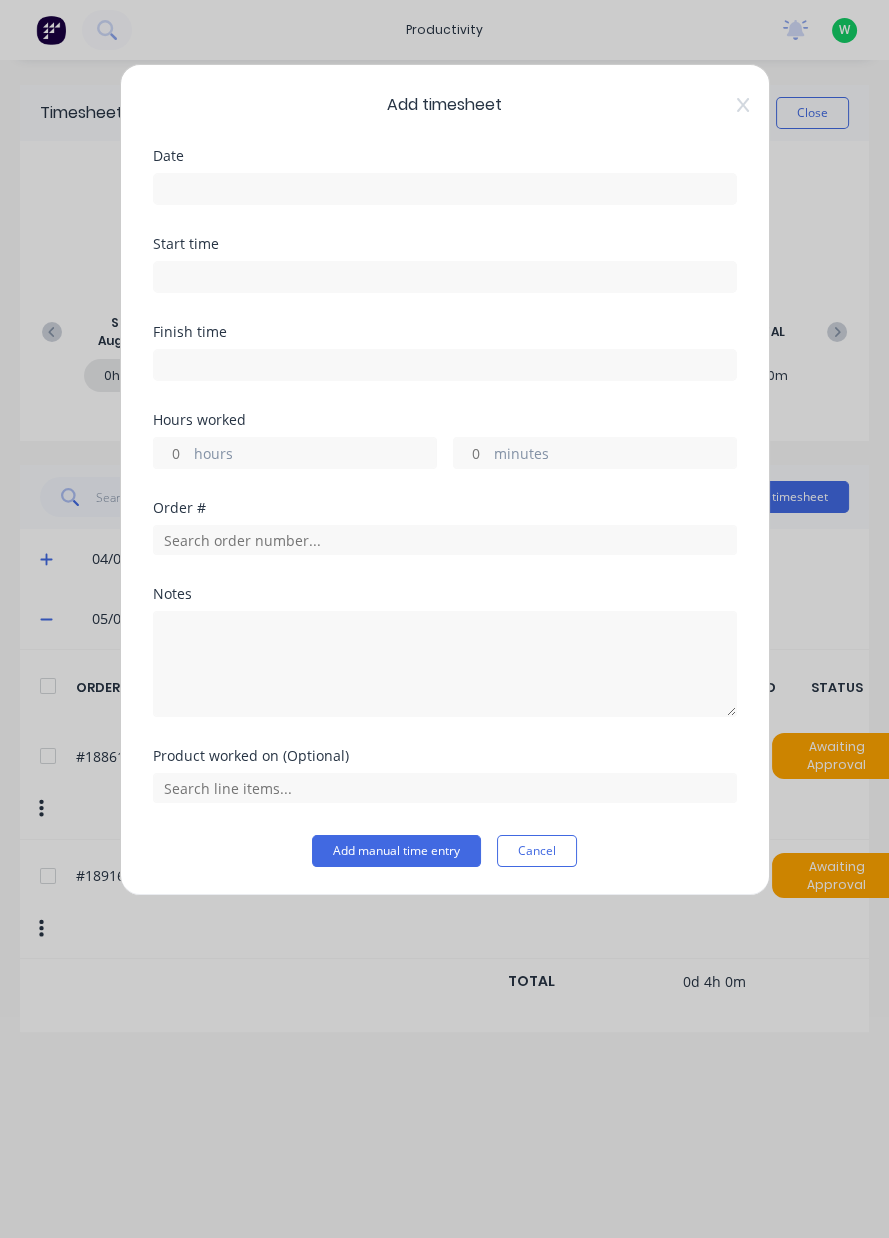 click on "Cancel" at bounding box center (537, 851) 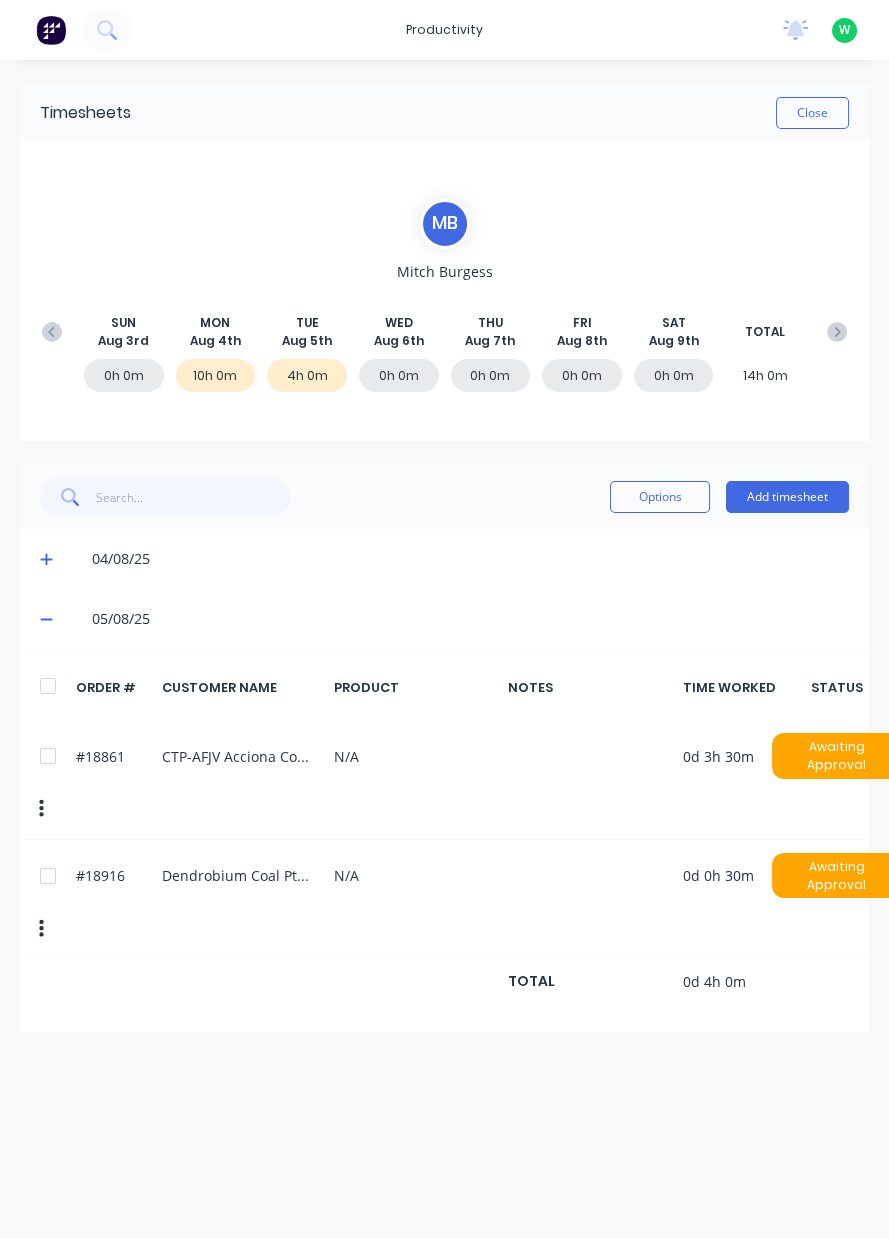 click on "Add timesheet" at bounding box center (787, 497) 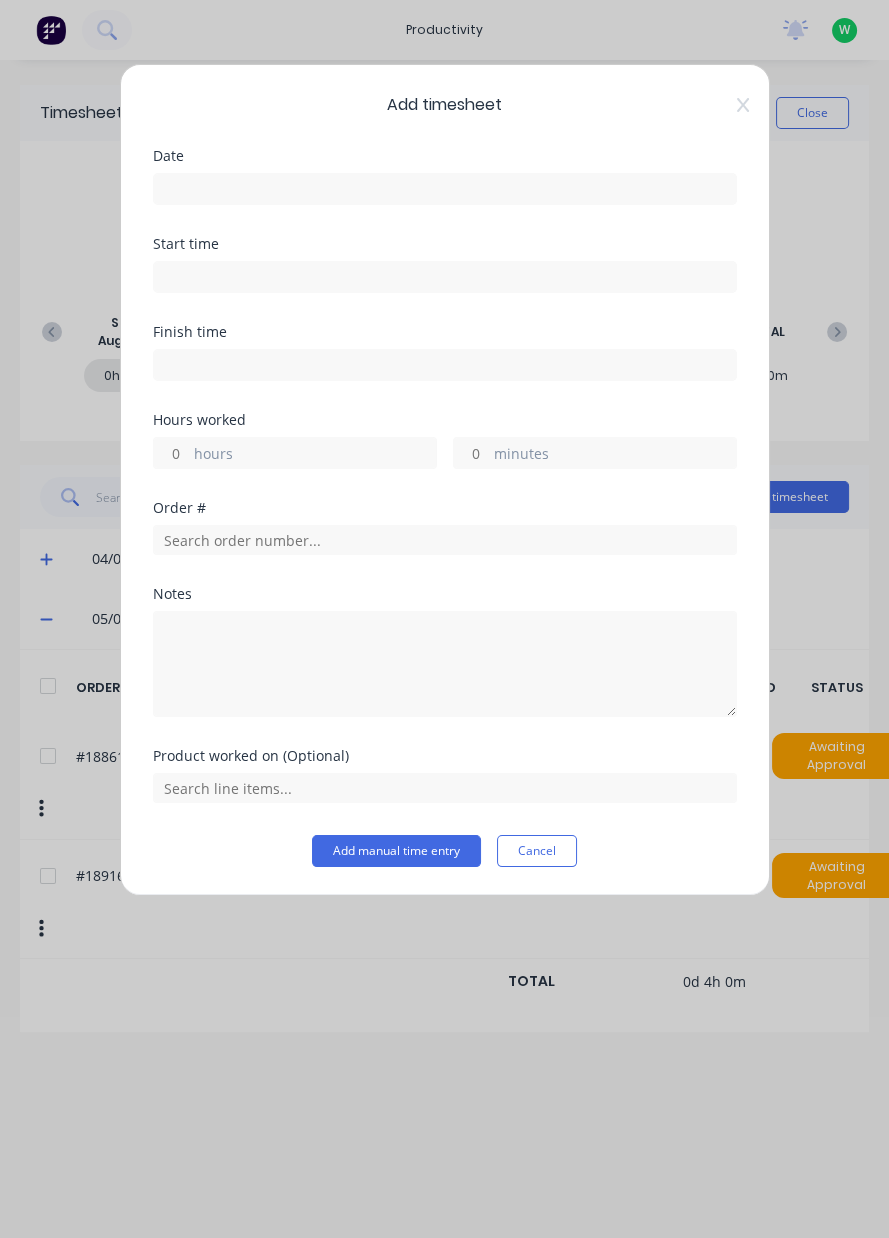 click at bounding box center [445, 365] 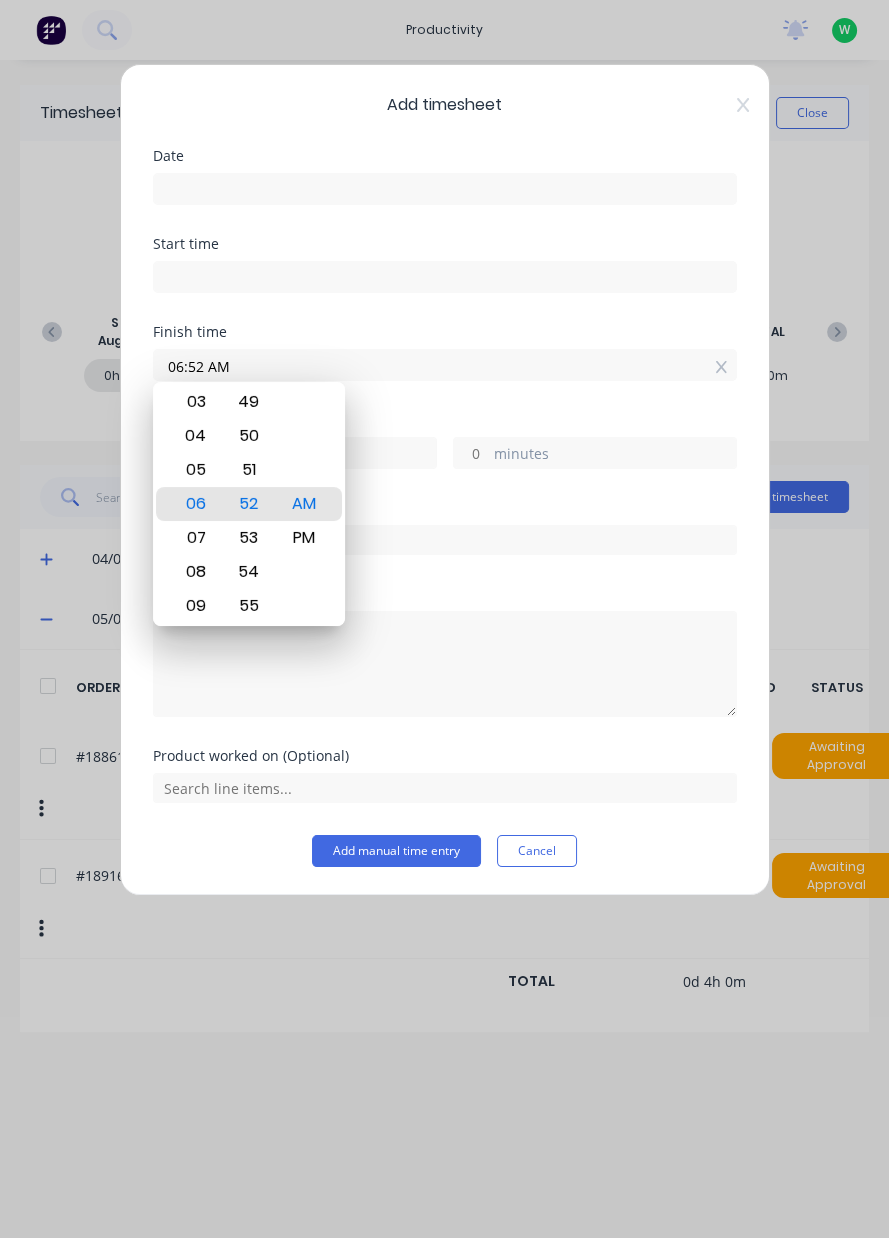 click on "Add timesheet Date Start time Finish time 06:52 AM Hours worked hours minutes Order # Notes Product worked on (Optional) Add manual time entry   Cancel" at bounding box center [444, 619] 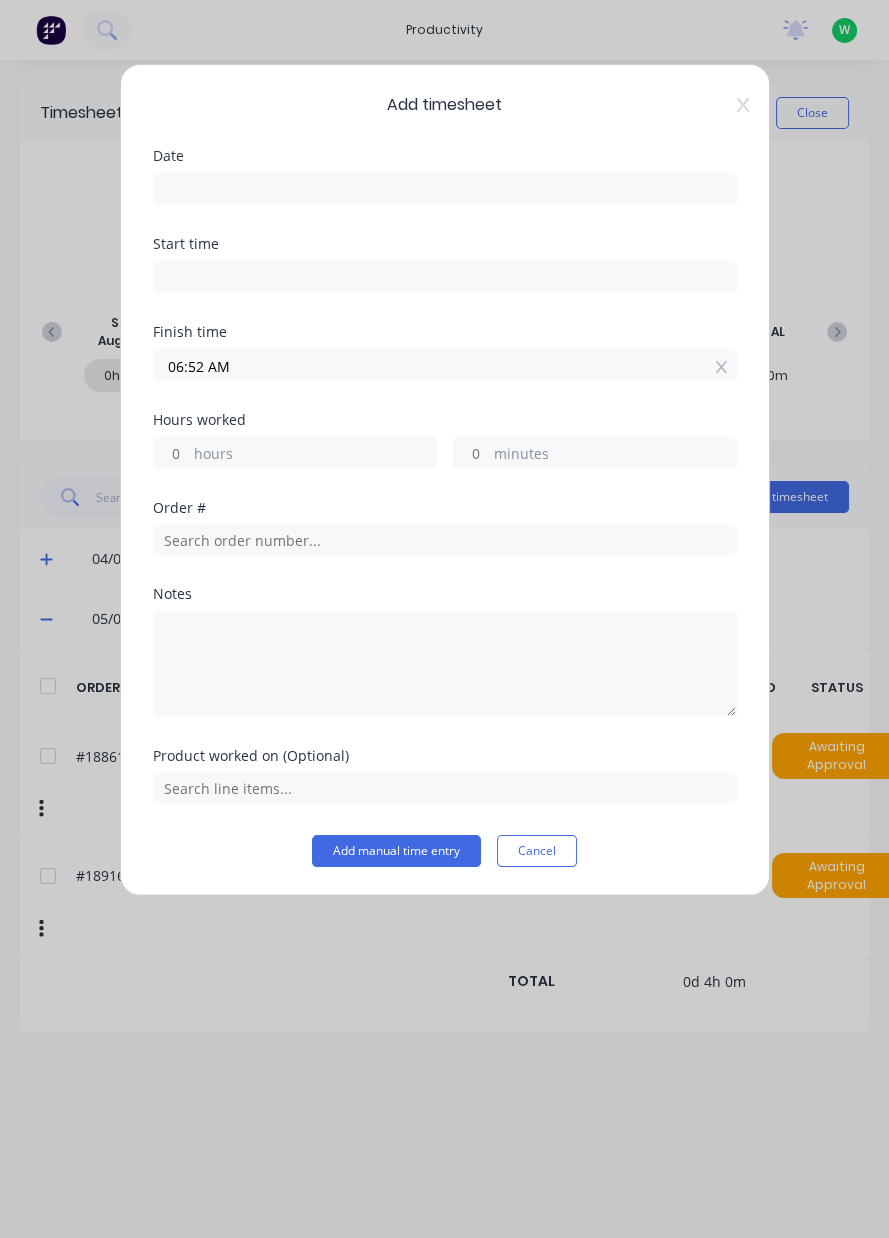 click on "Add timesheet Date Start time Finish time 06:52 AM Hours worked hours minutes Order # Notes Product worked on (Optional) Add manual time entry   Cancel" at bounding box center [444, 619] 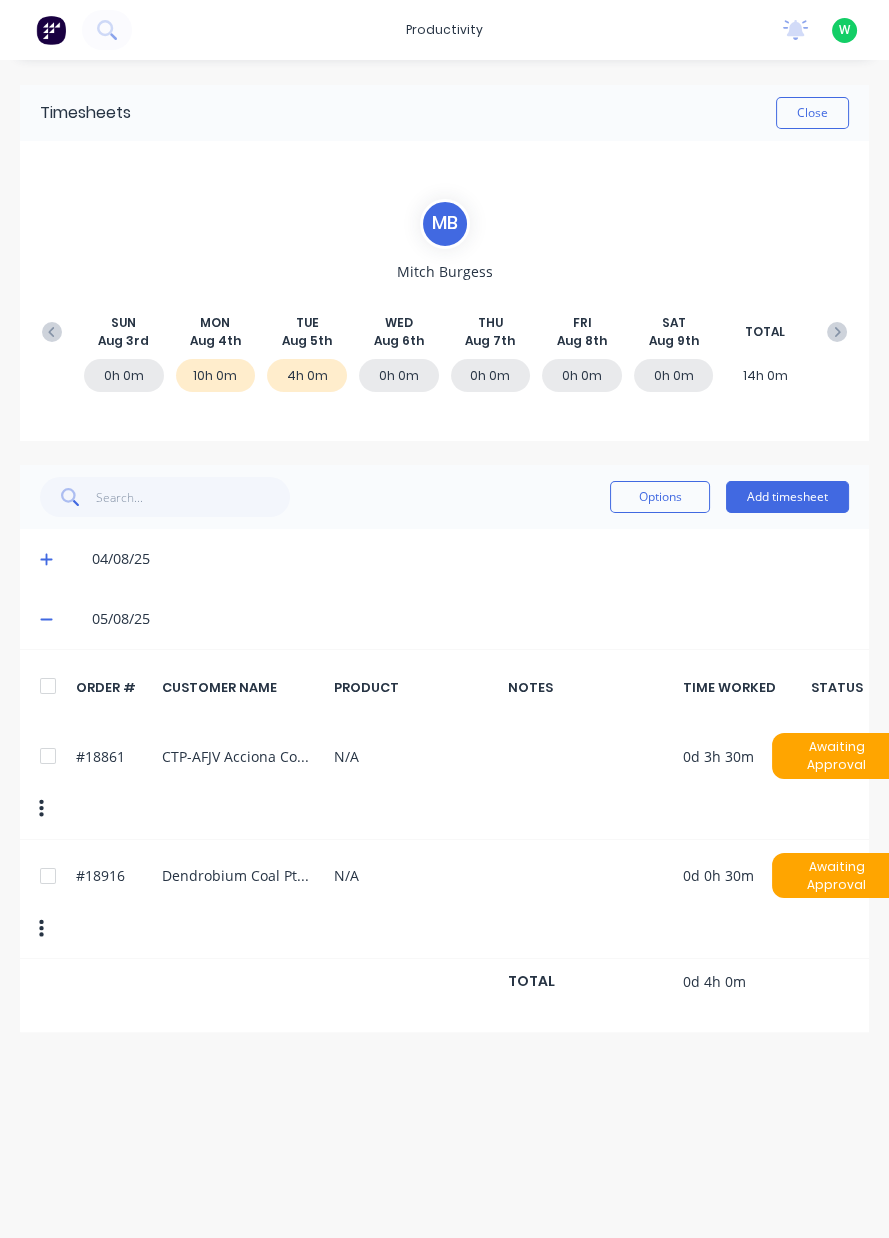 click on "Add timesheet" at bounding box center (787, 497) 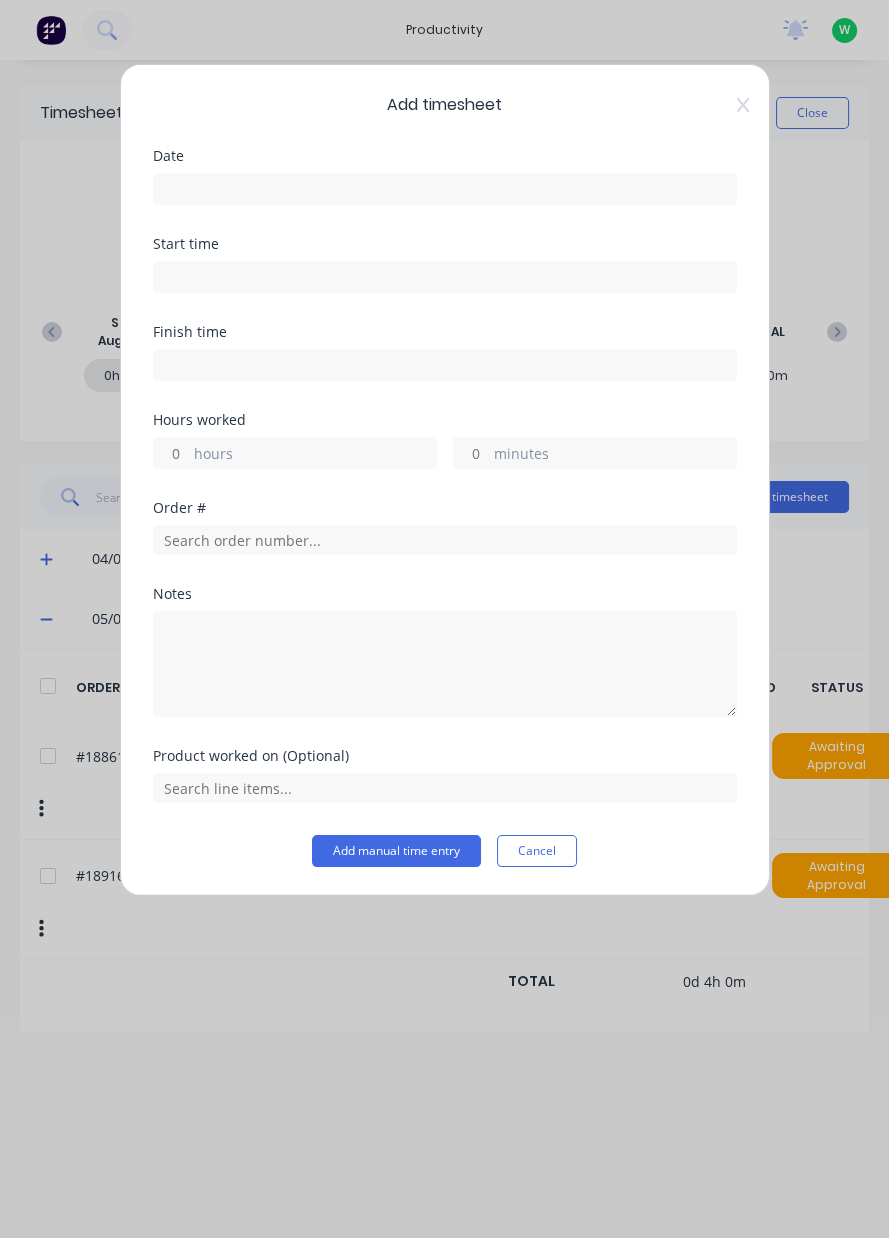 click on "hours" at bounding box center (171, 453) 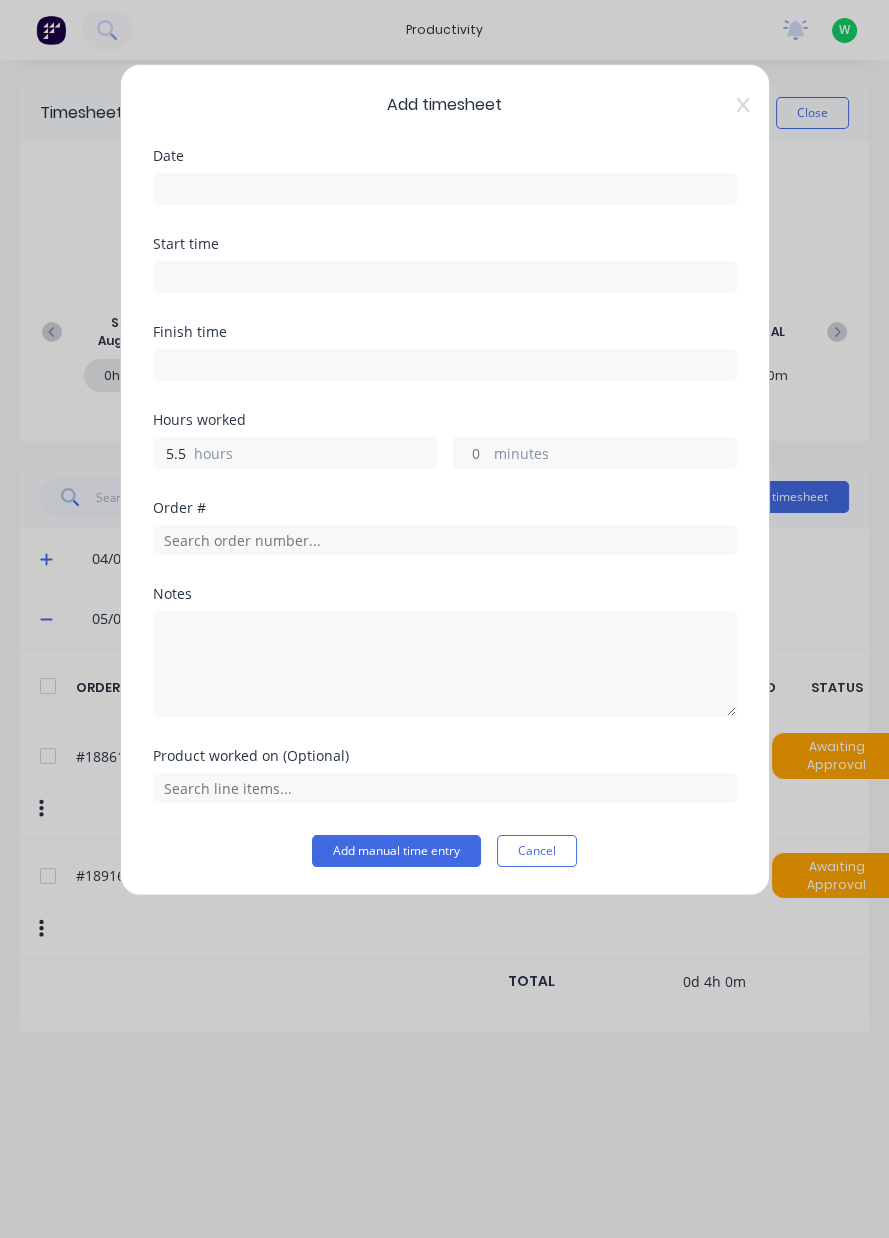 type on "5.5" 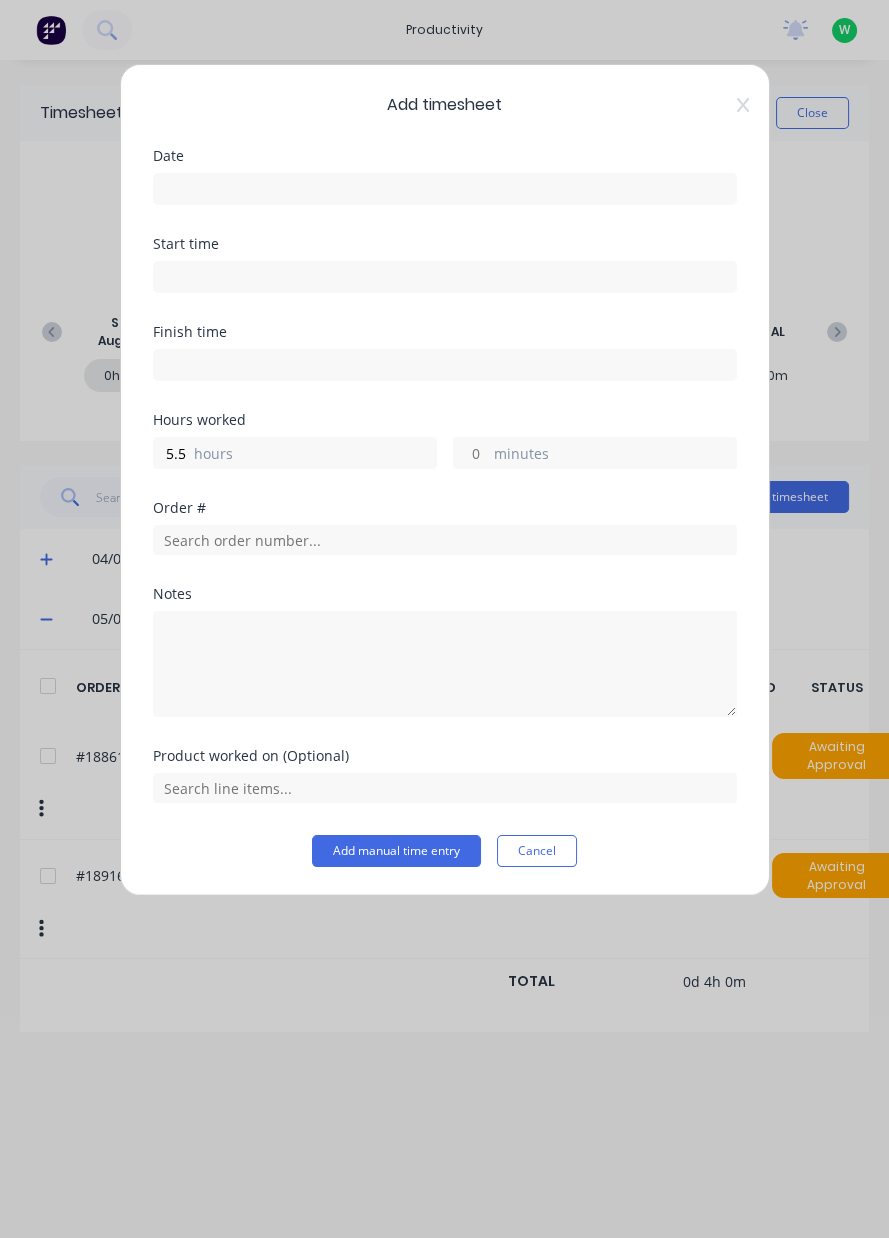 click at bounding box center [445, 189] 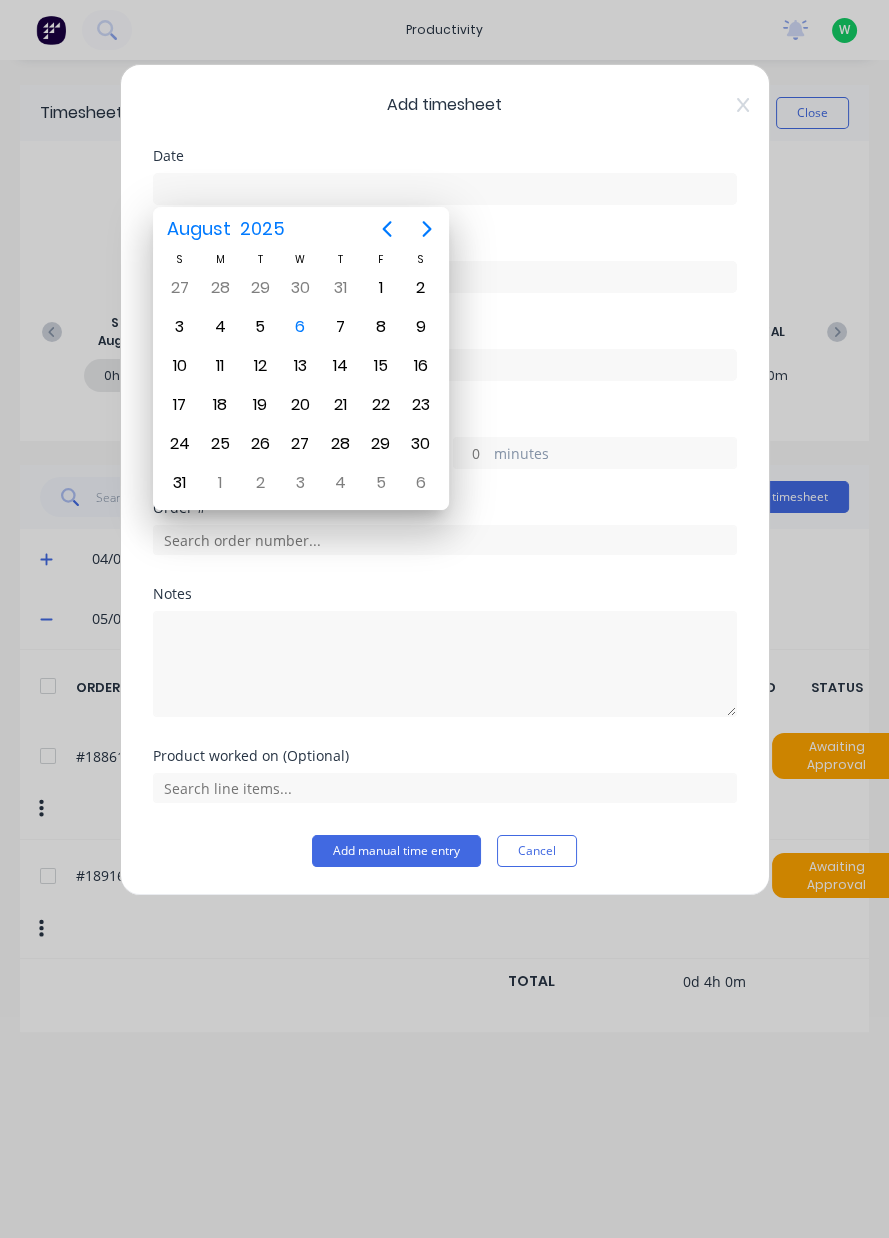 click on "5" at bounding box center [260, 327] 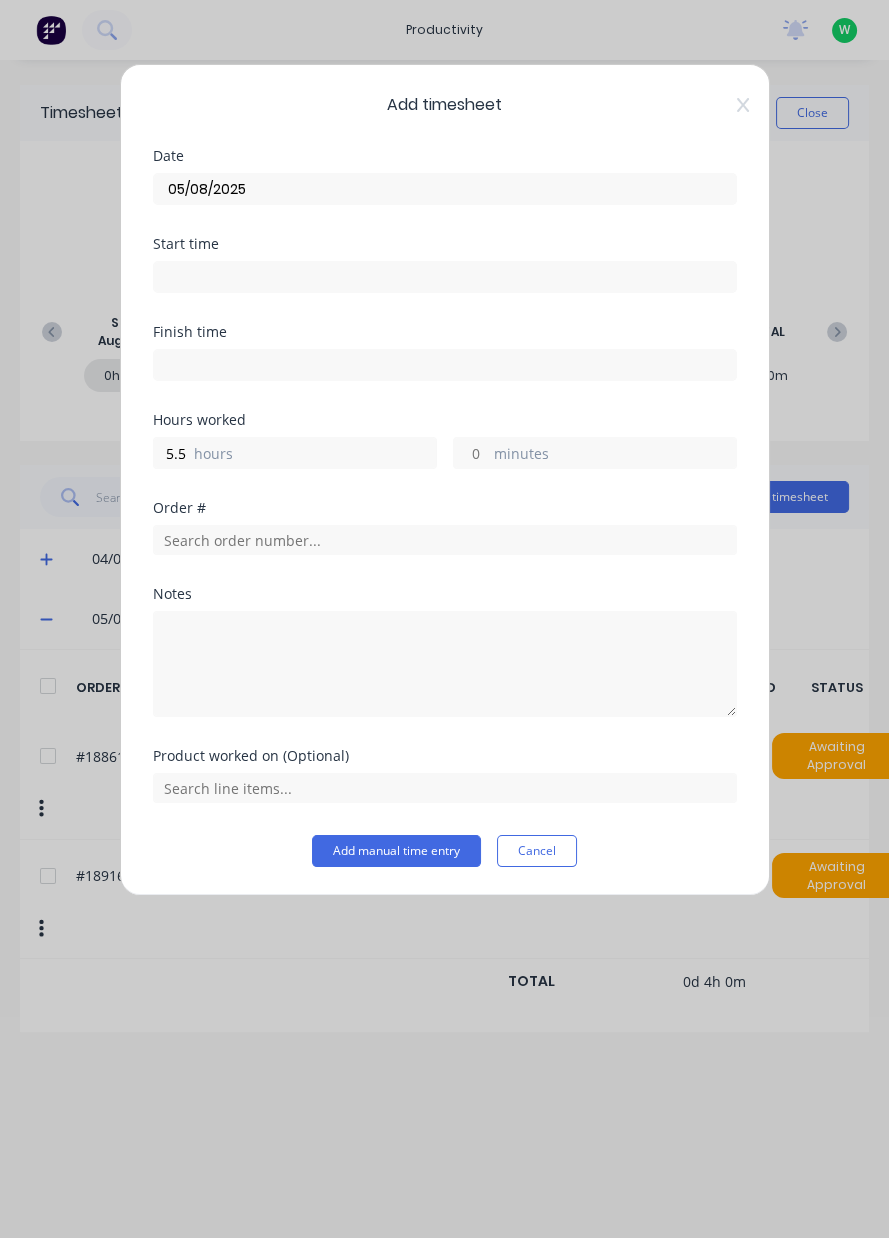 type on "05/08/2025" 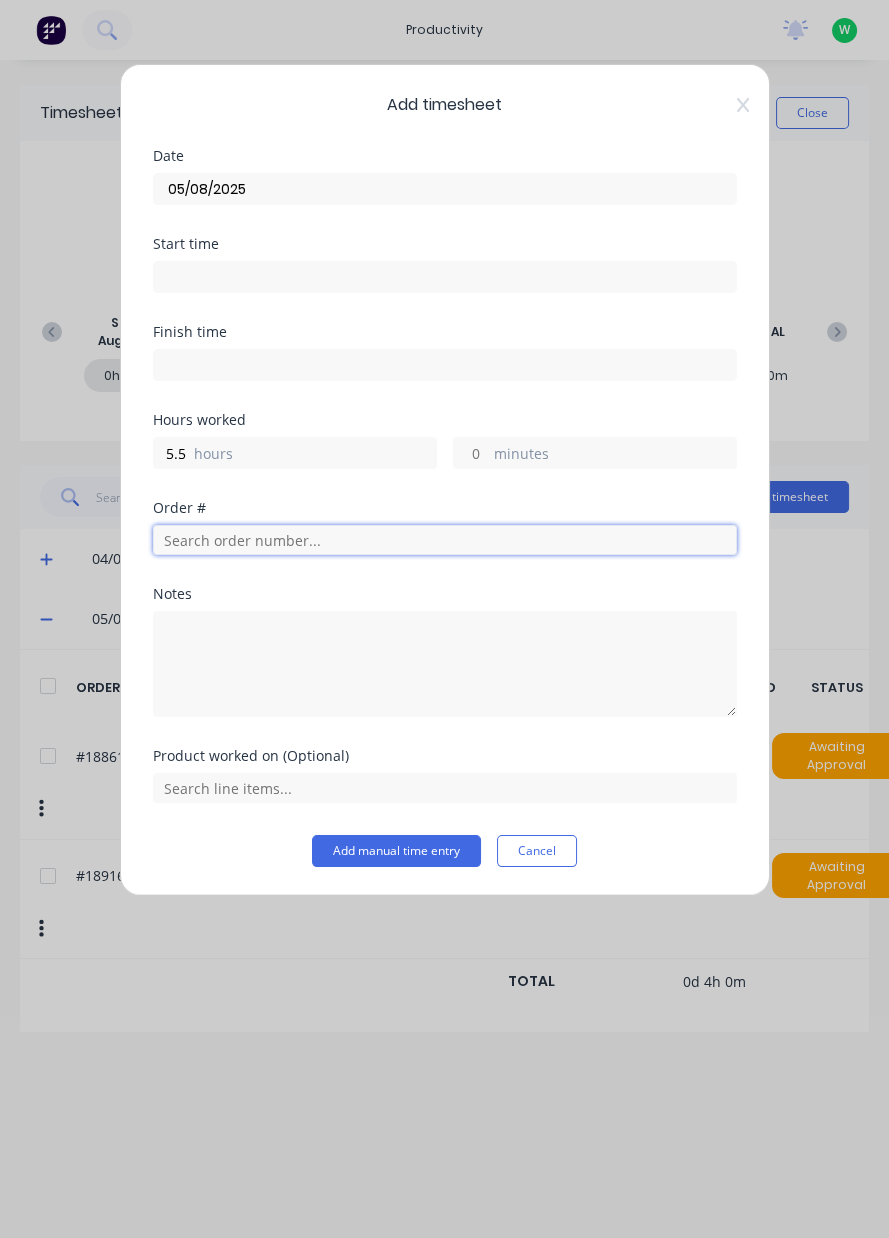 click at bounding box center [445, 540] 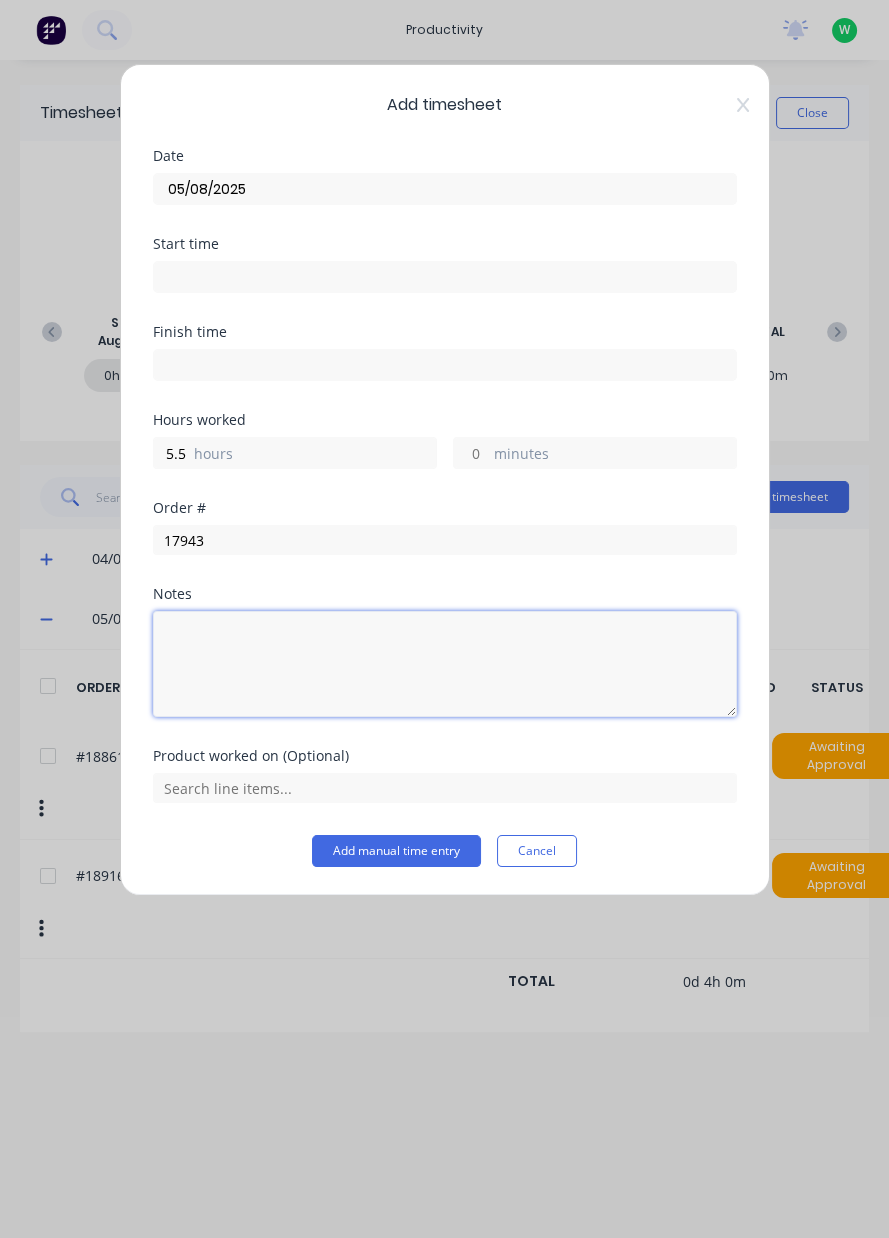 click at bounding box center [445, 664] 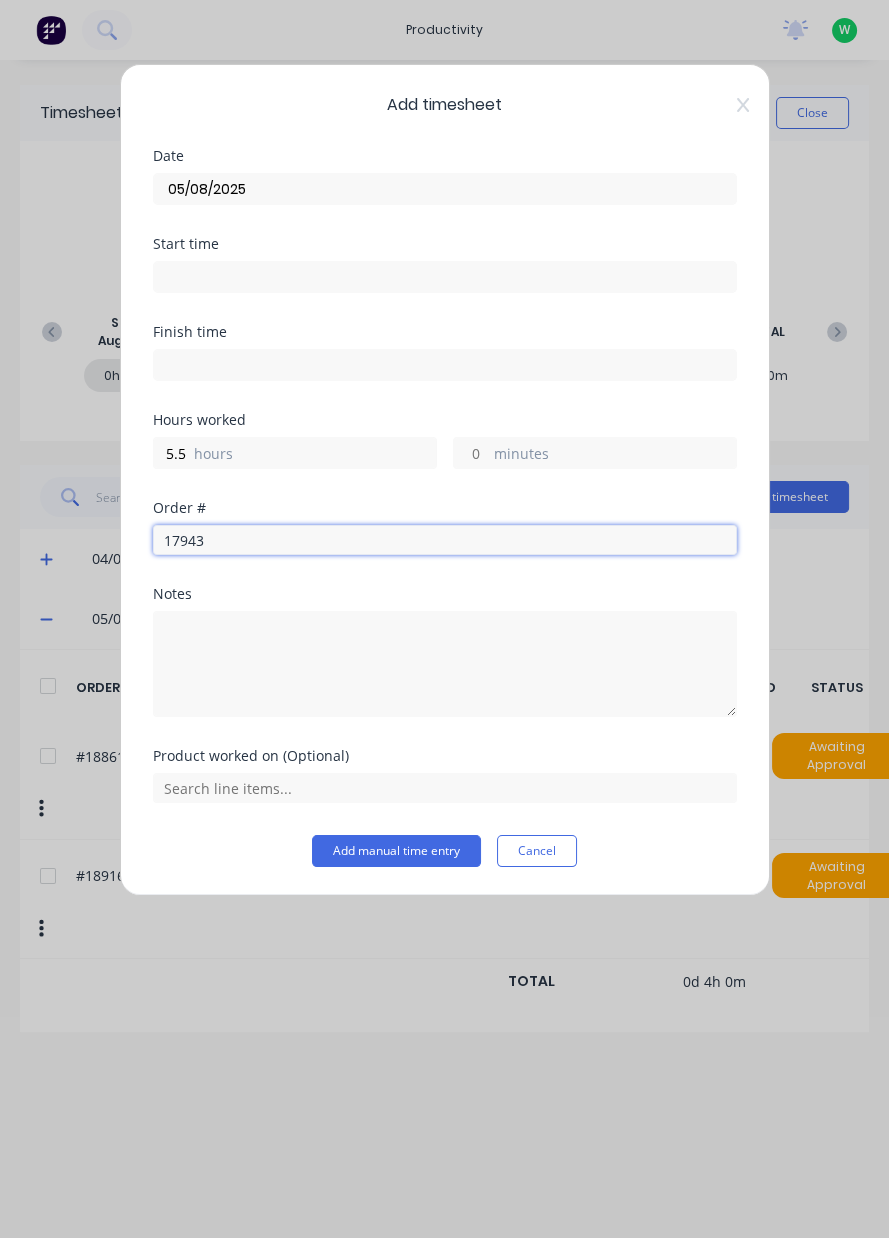 click on "17943" at bounding box center [445, 540] 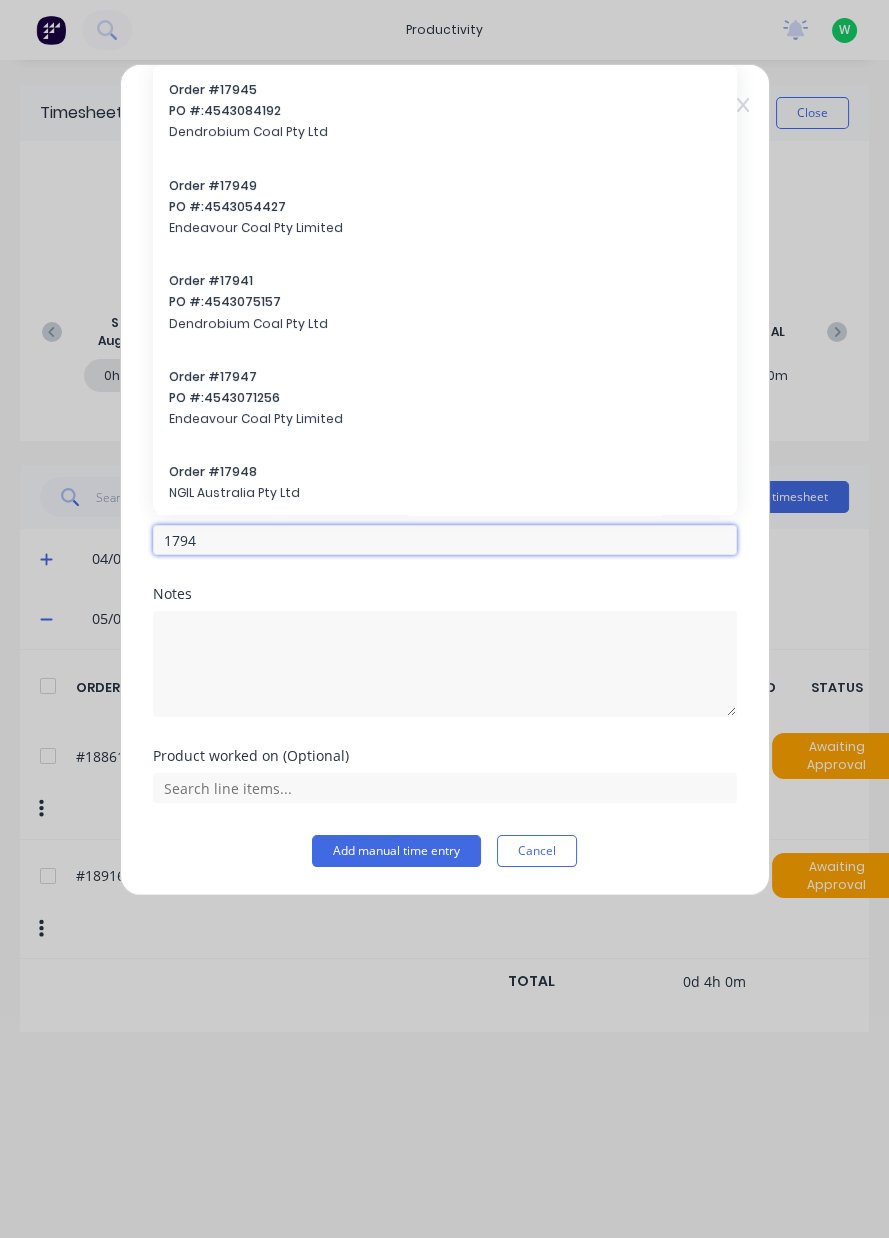 type on "17943" 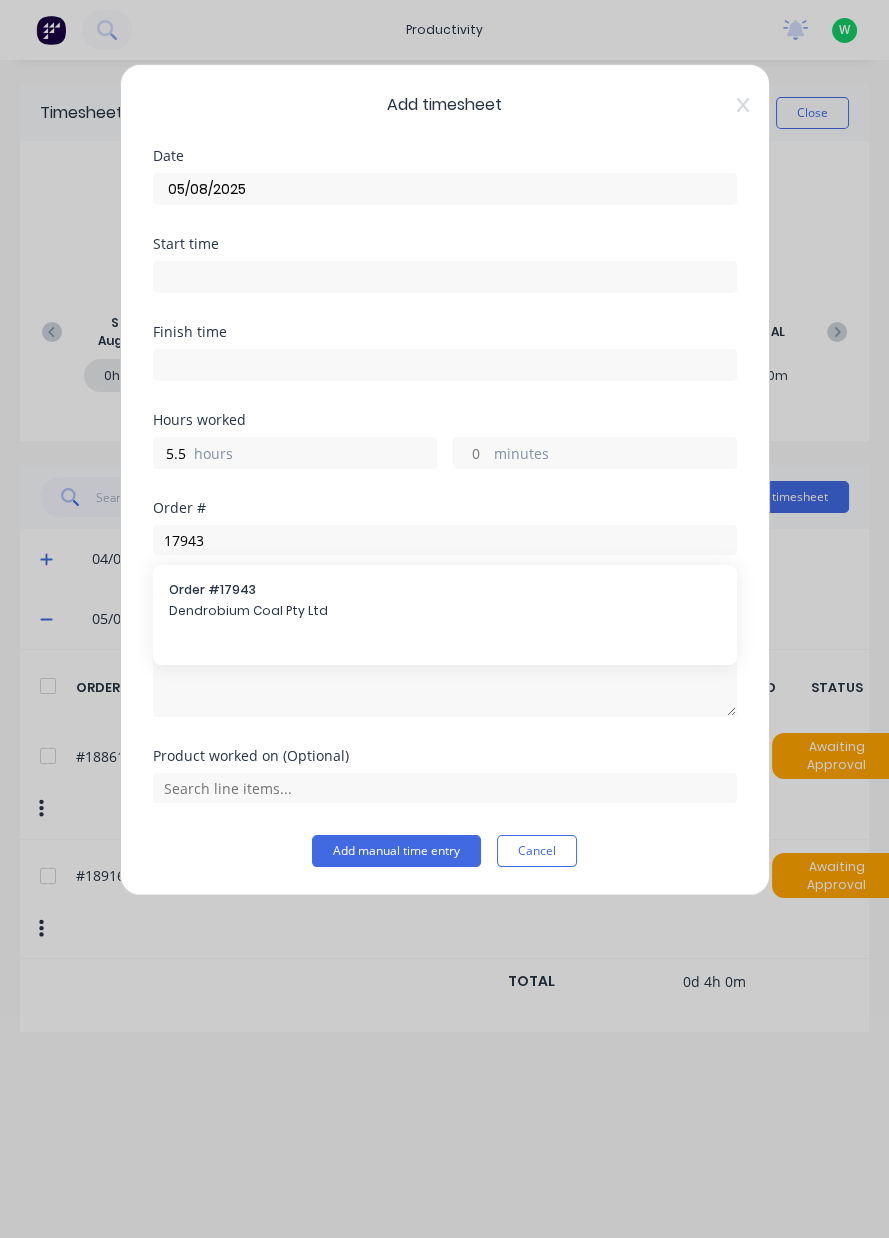 click on "Dendrobium Coal Pty Ltd" at bounding box center (445, 611) 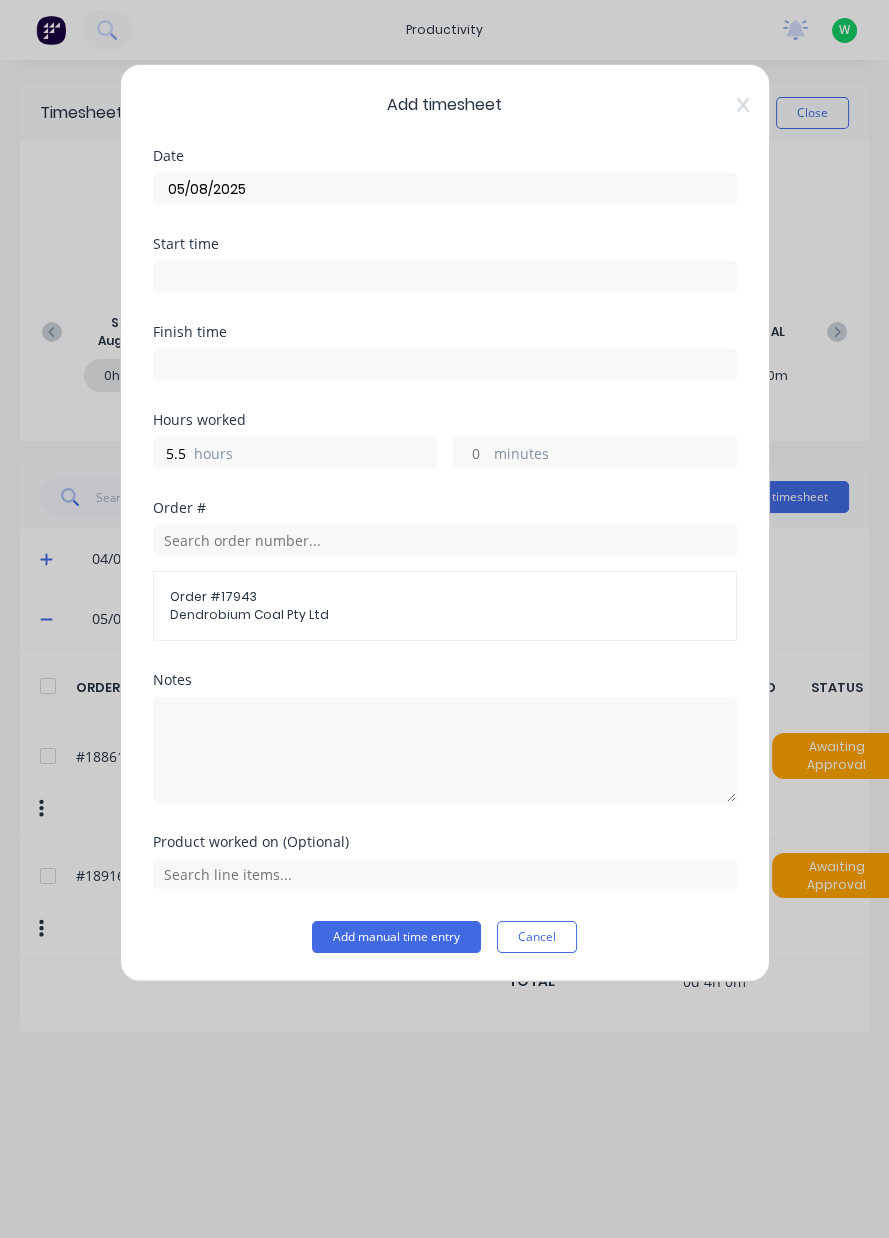 click on "Add manual time entry" at bounding box center [396, 937] 